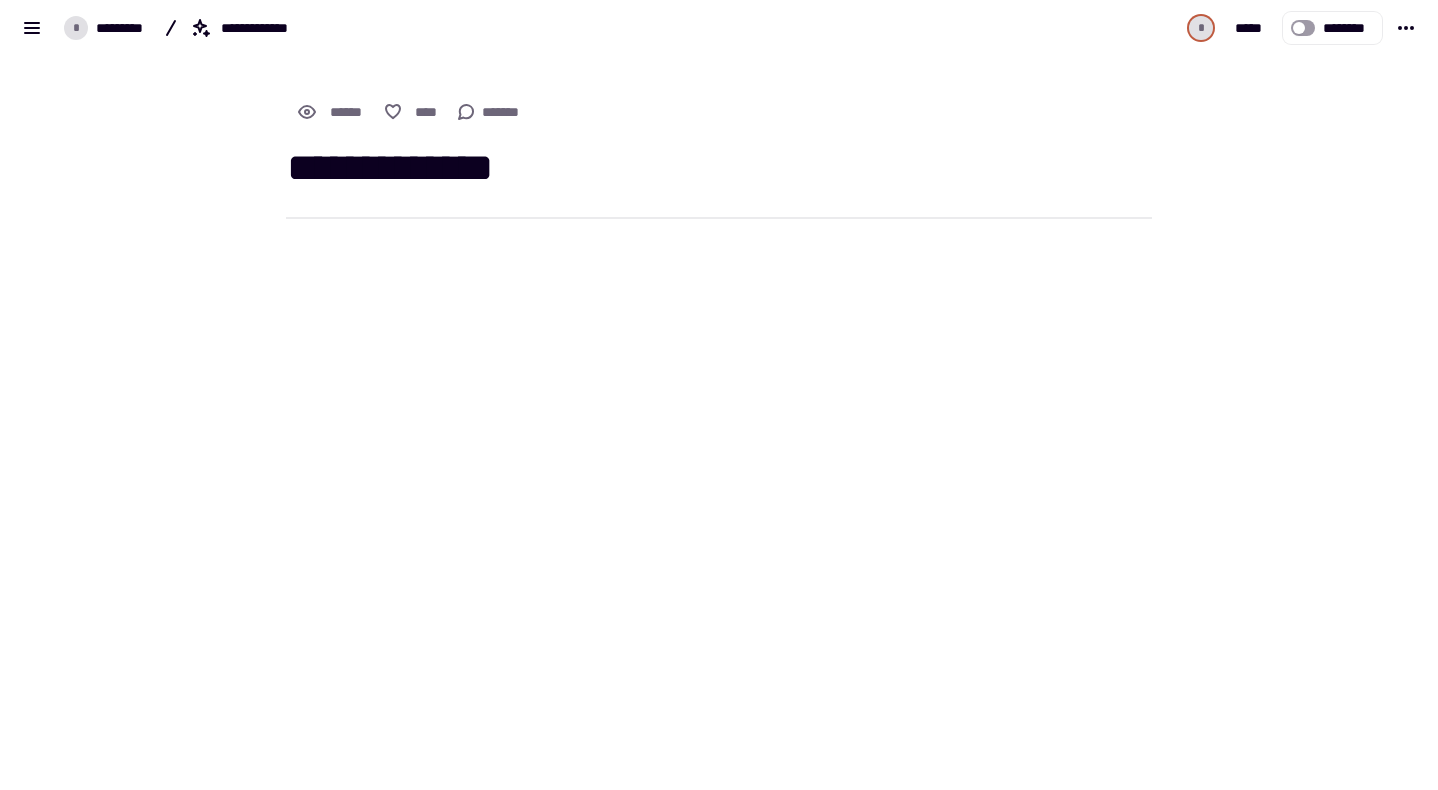 scroll, scrollTop: 0, scrollLeft: 0, axis: both 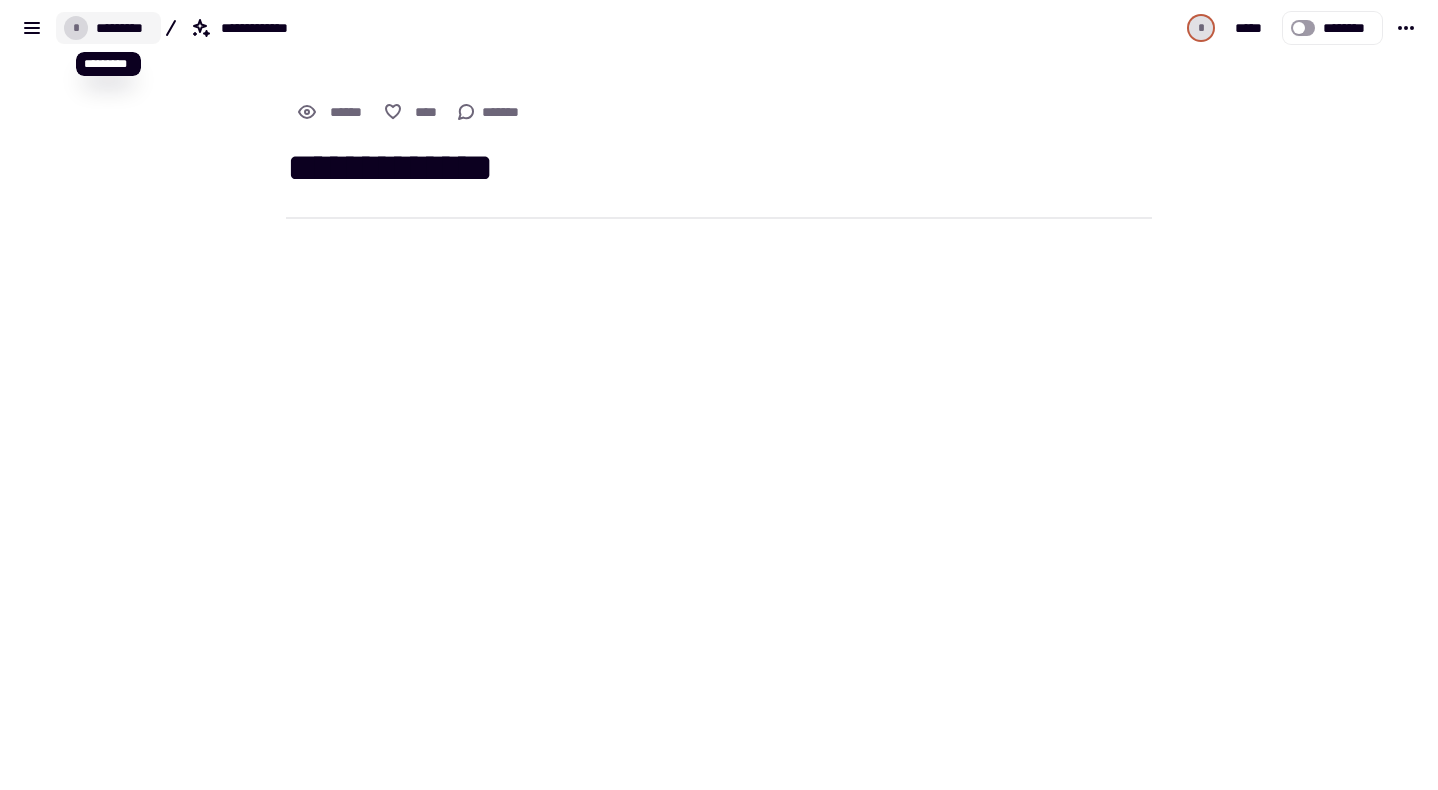 drag, startPoint x: 0, startPoint y: 0, endPoint x: 118, endPoint y: 19, distance: 119.519875 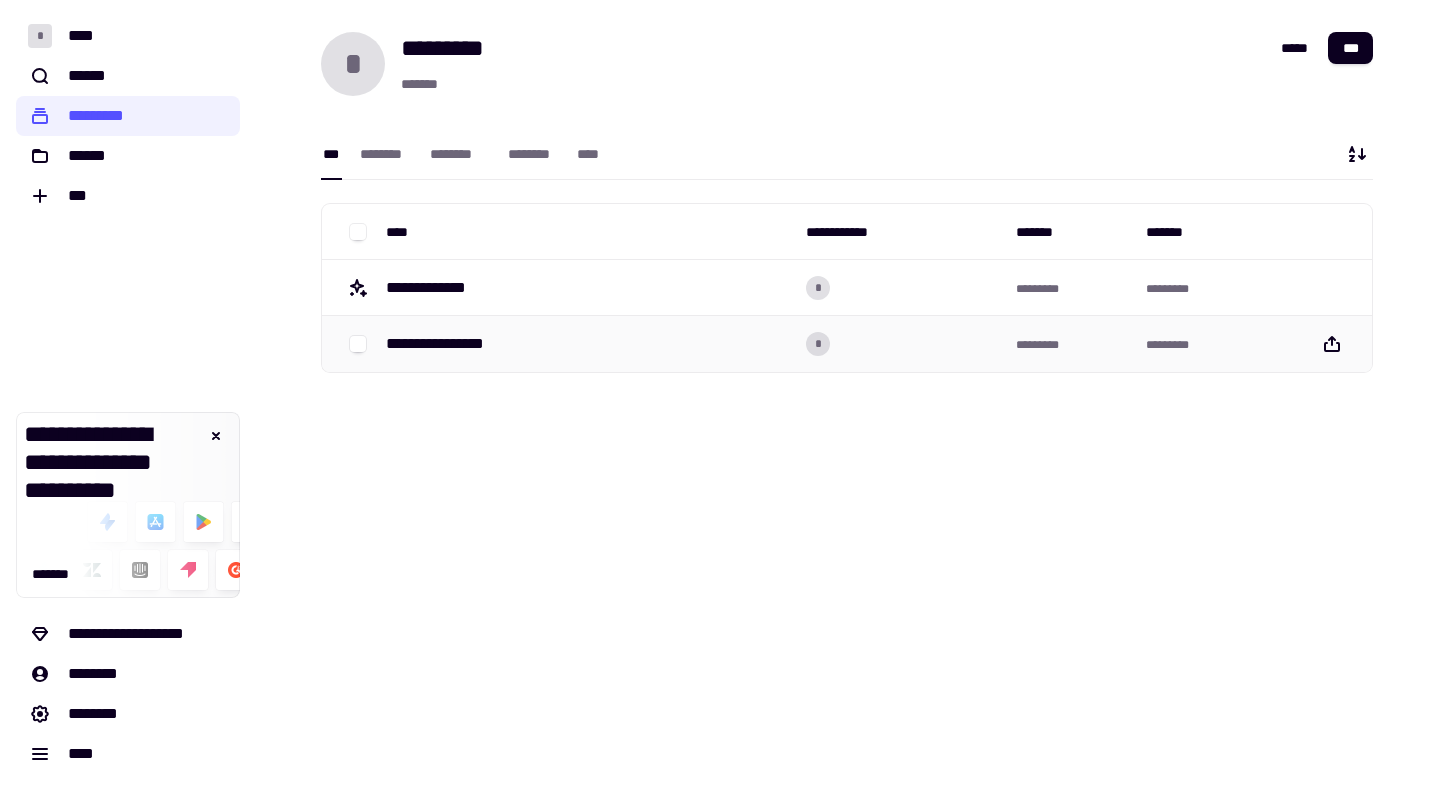 scroll, scrollTop: 0, scrollLeft: 0, axis: both 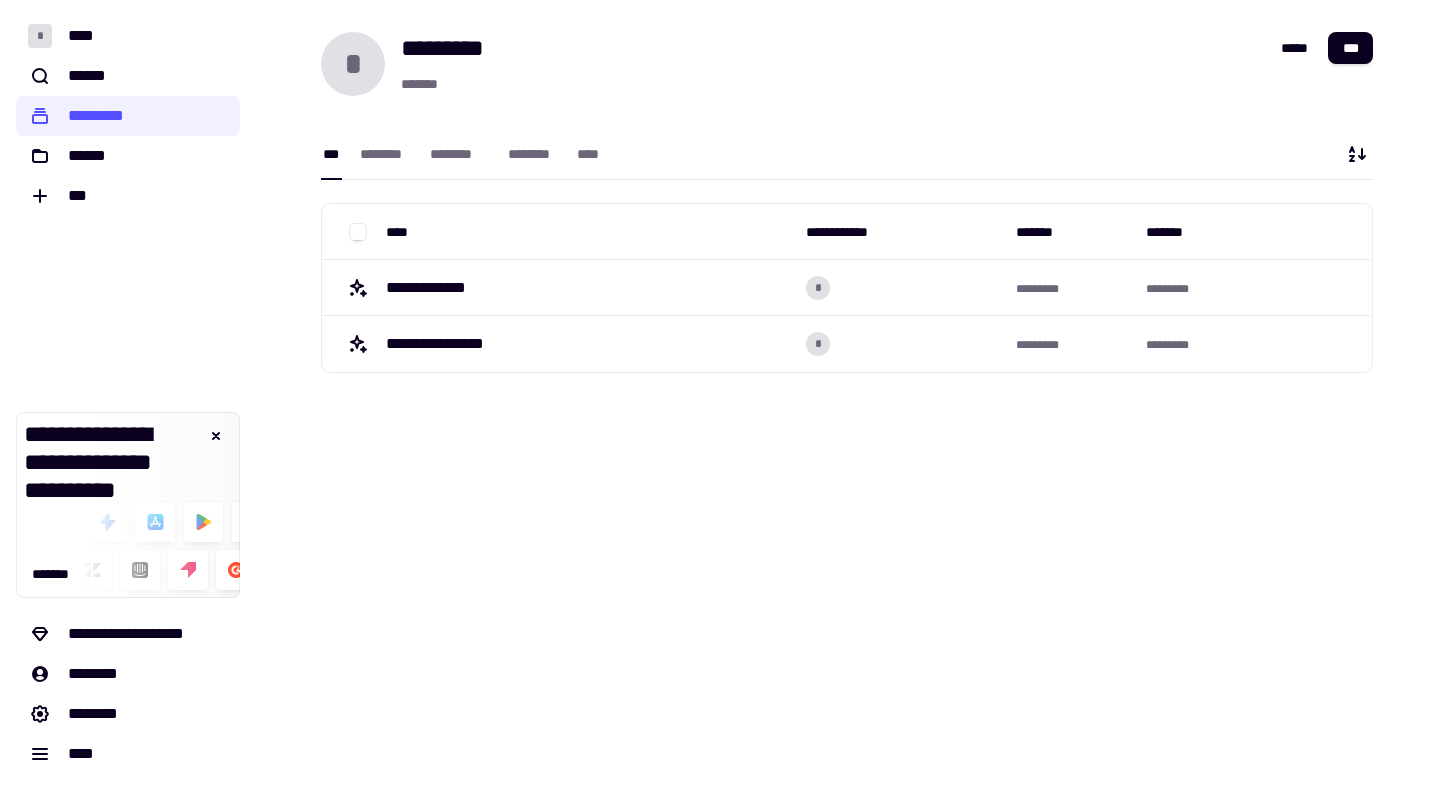 drag, startPoint x: 222, startPoint y: 438, endPoint x: 318, endPoint y: 448, distance: 96.519424 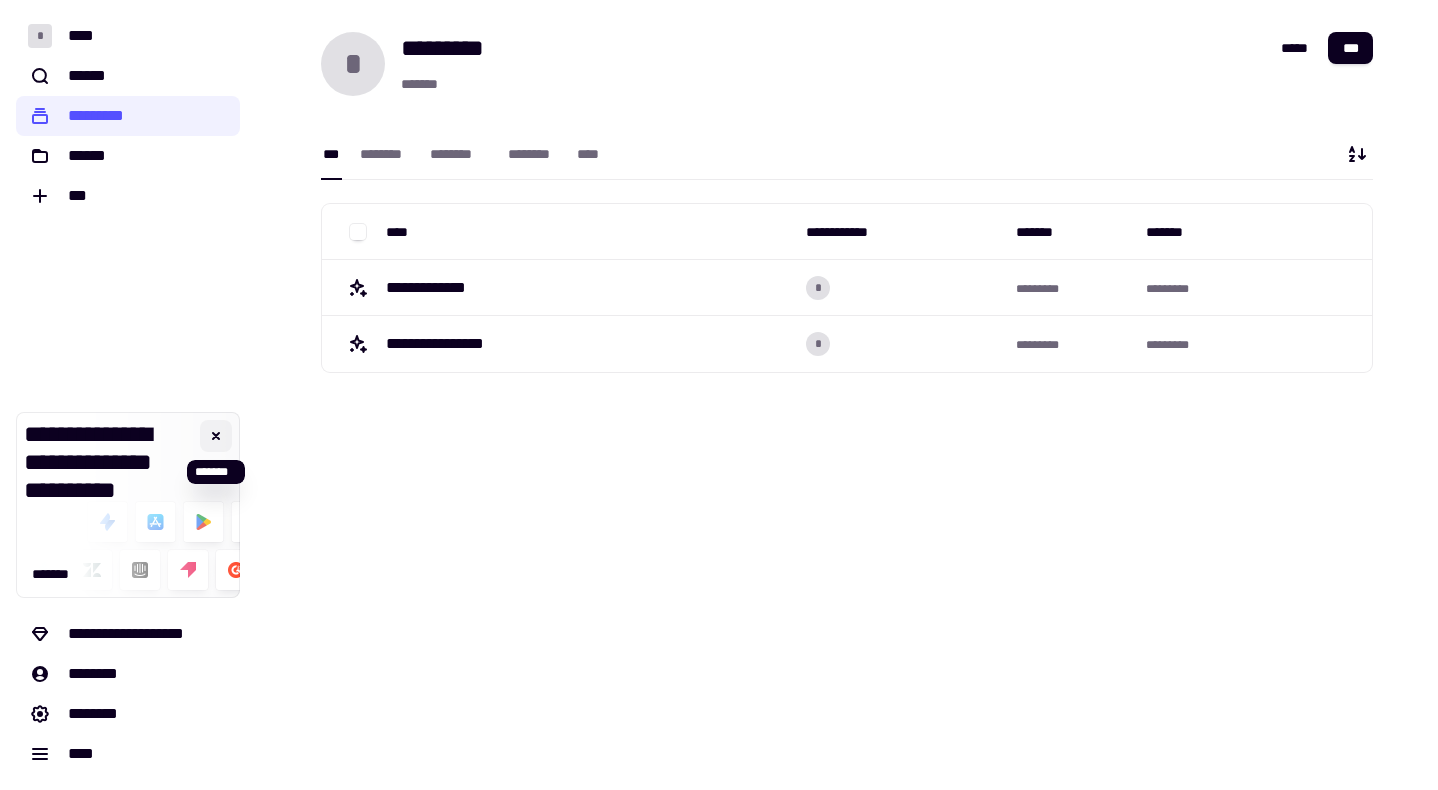 click 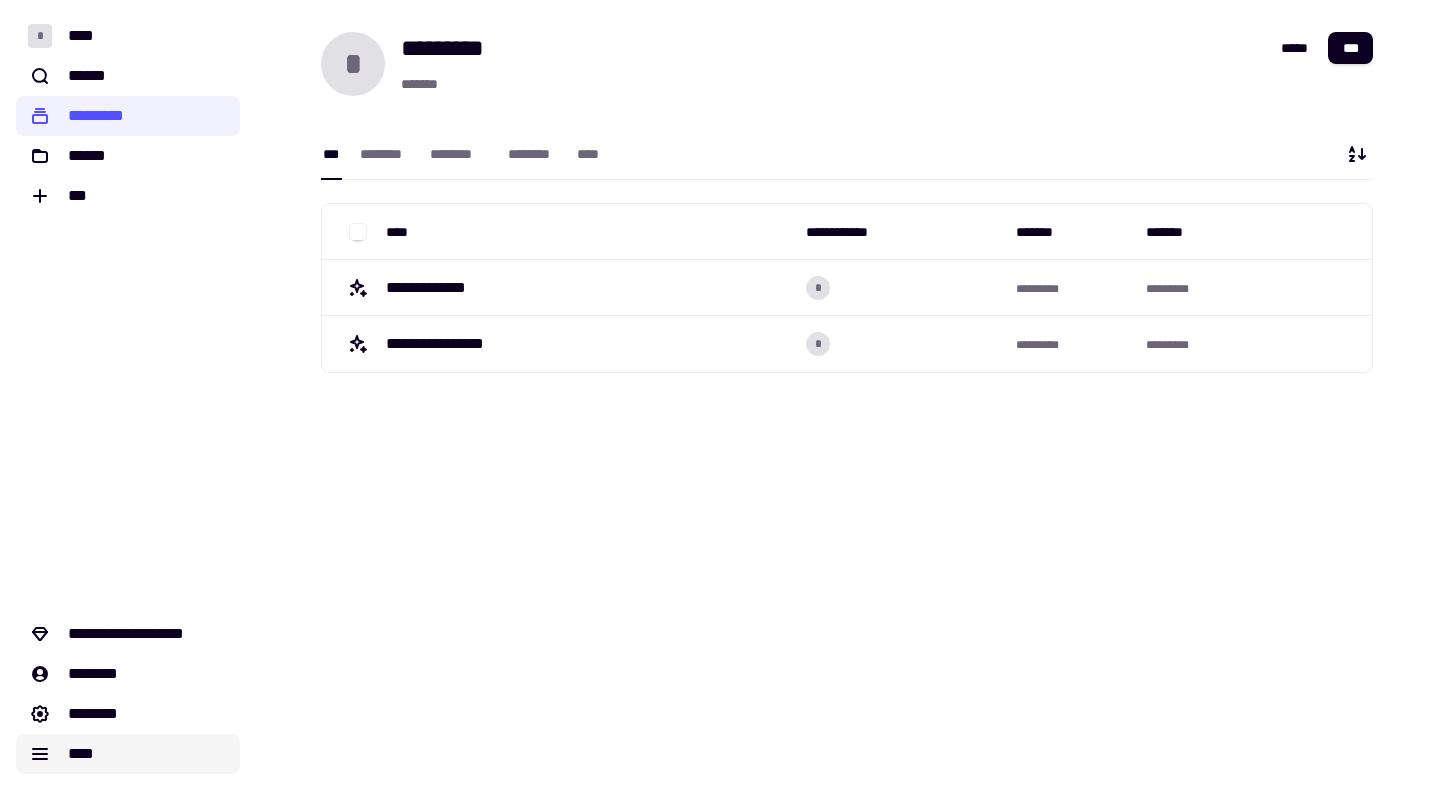 click on "****" 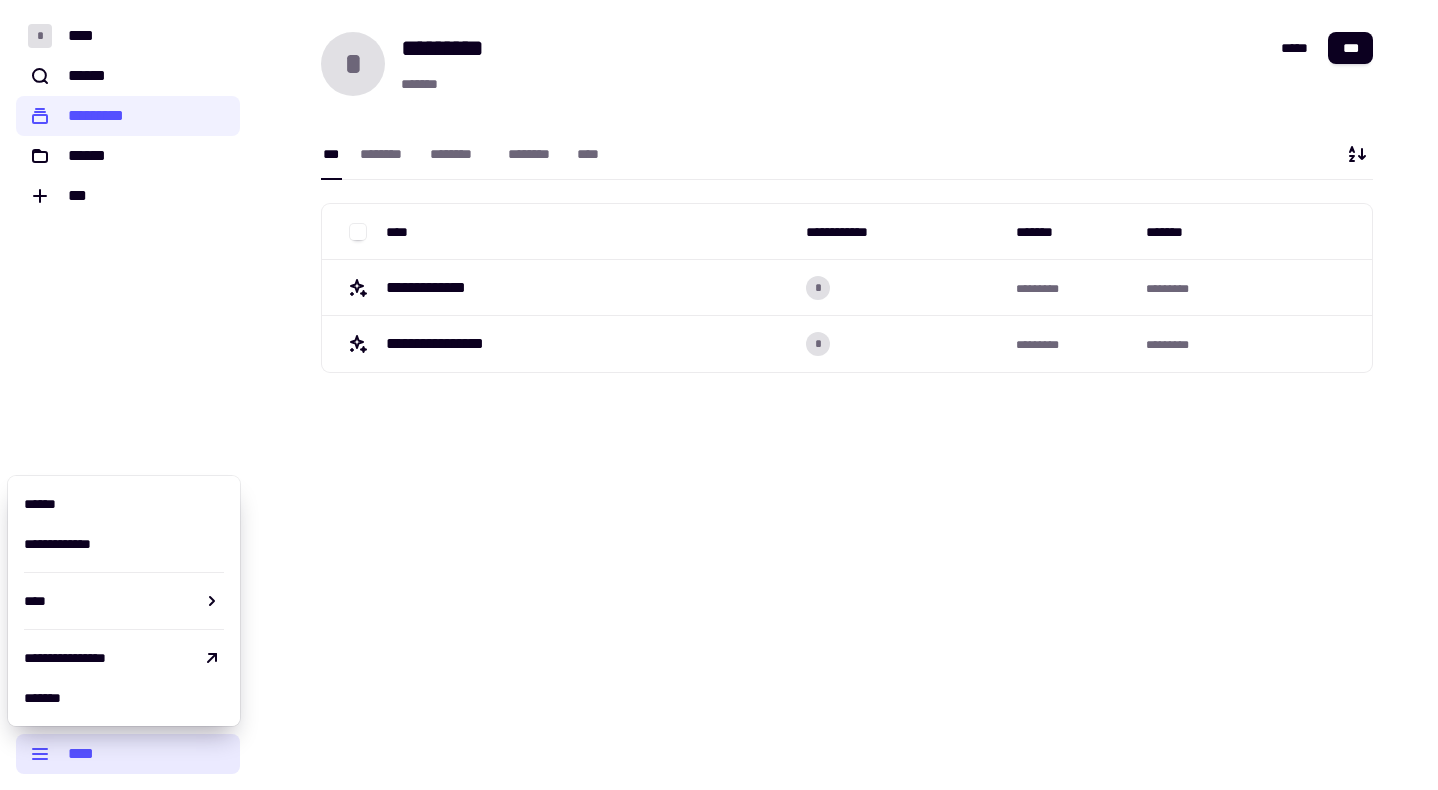click on "****" 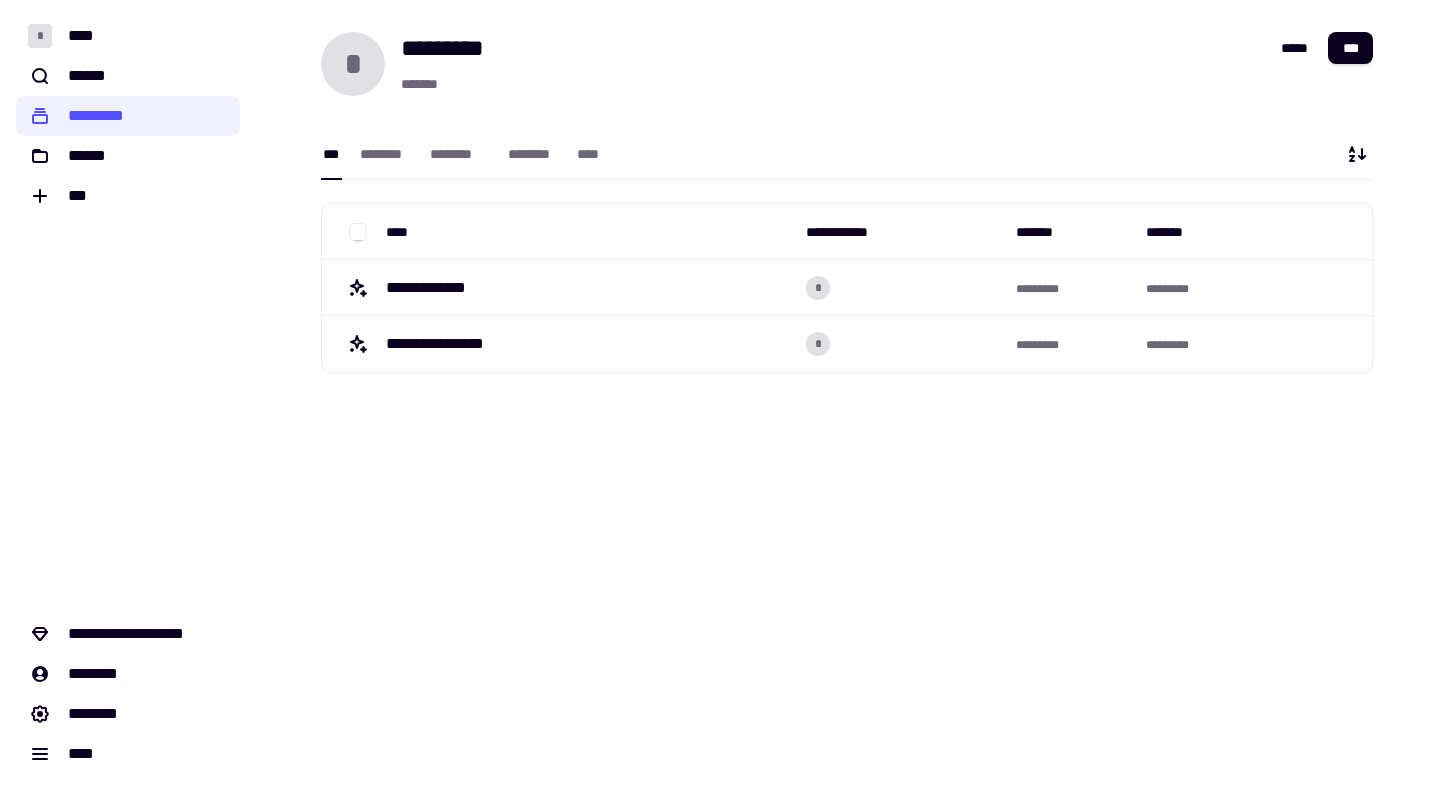 click on "**********" at bounding box center (847, 395) 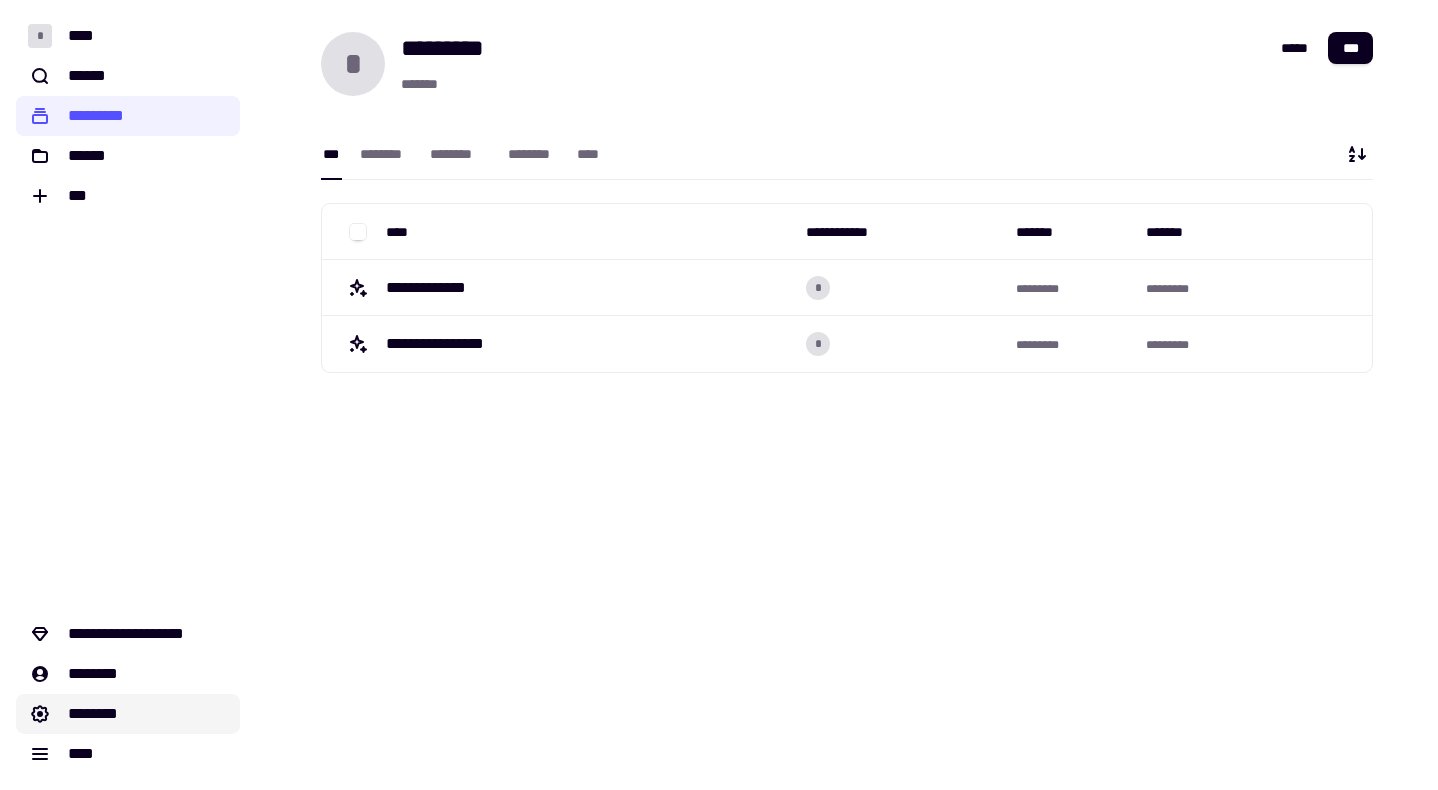 click on "********" 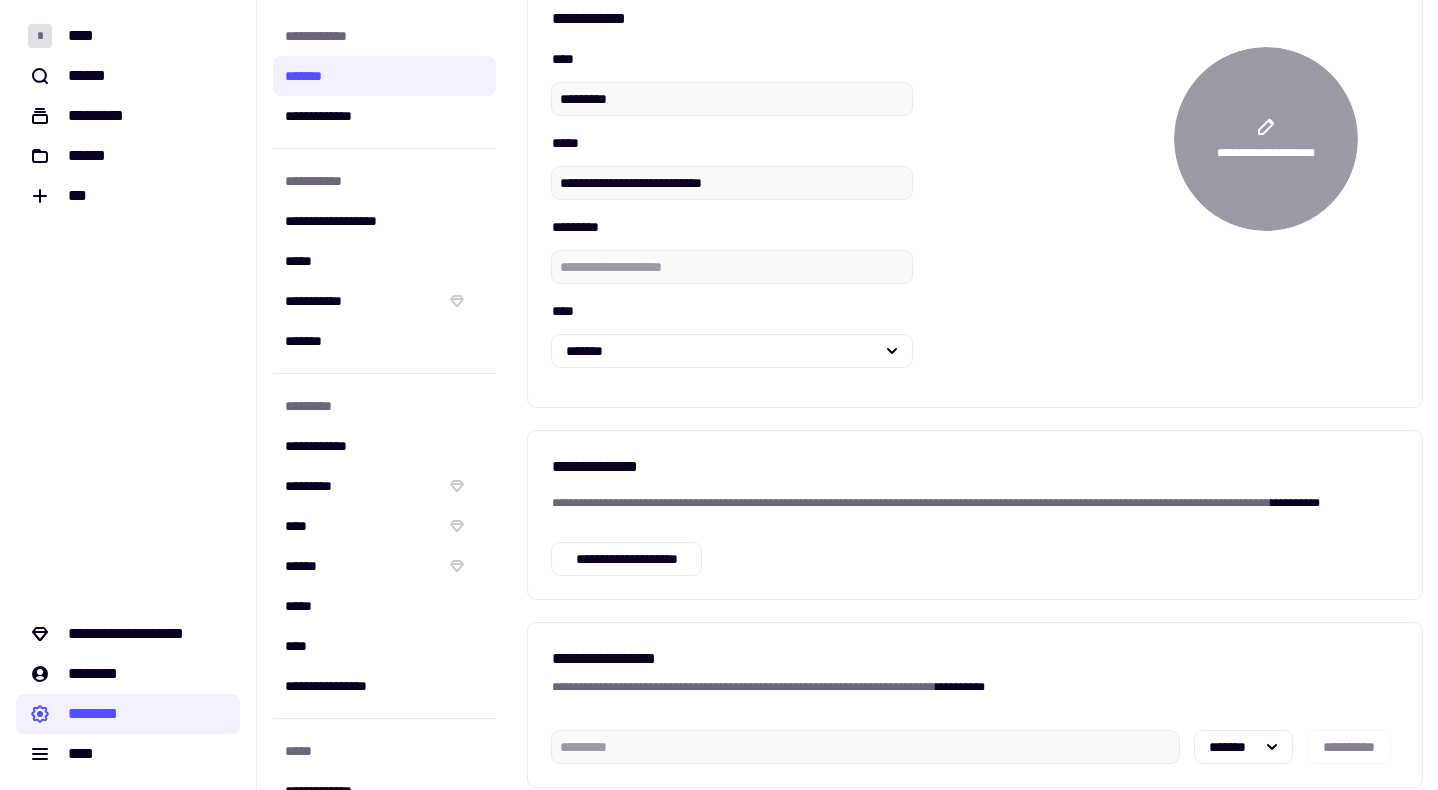 scroll, scrollTop: 0, scrollLeft: 0, axis: both 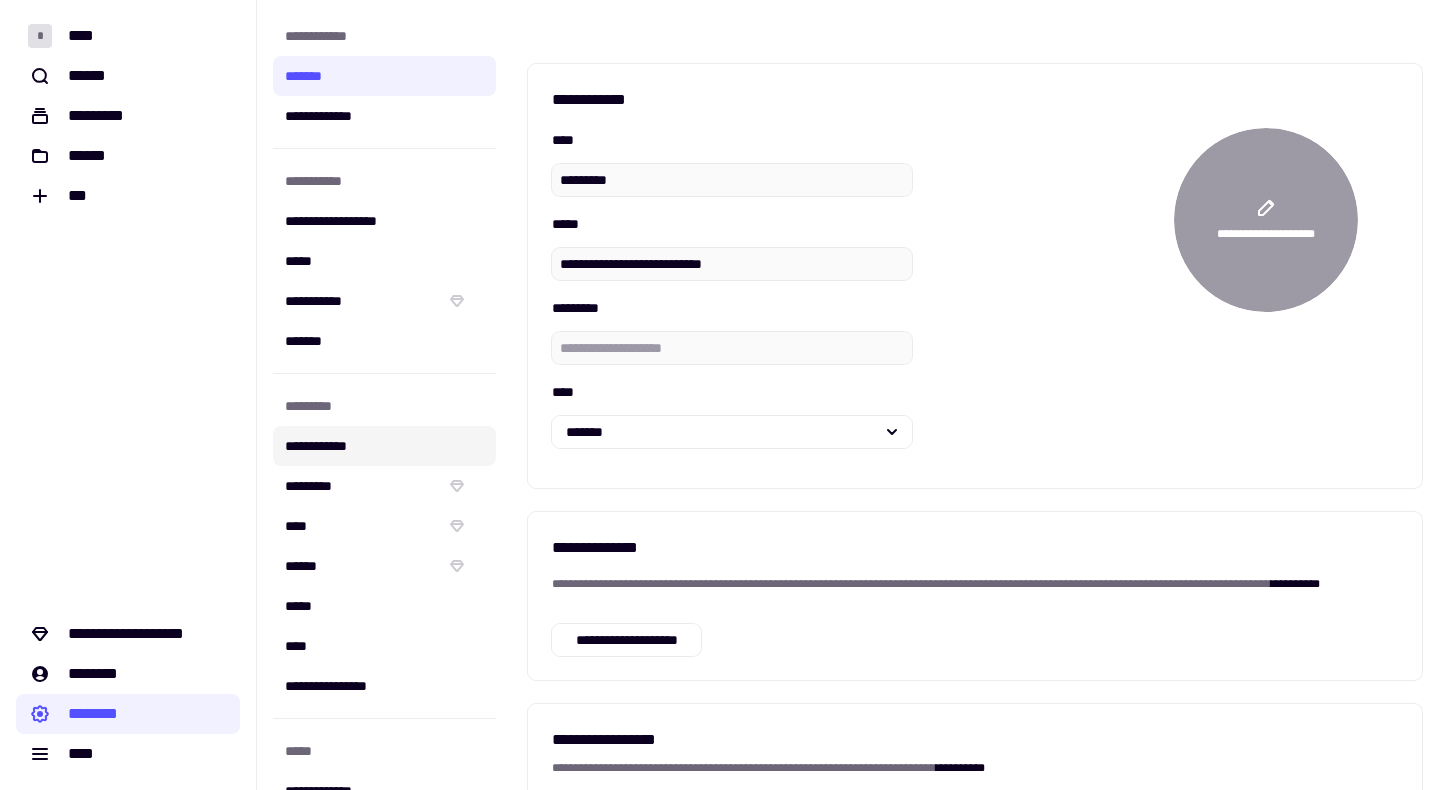 click on "**********" 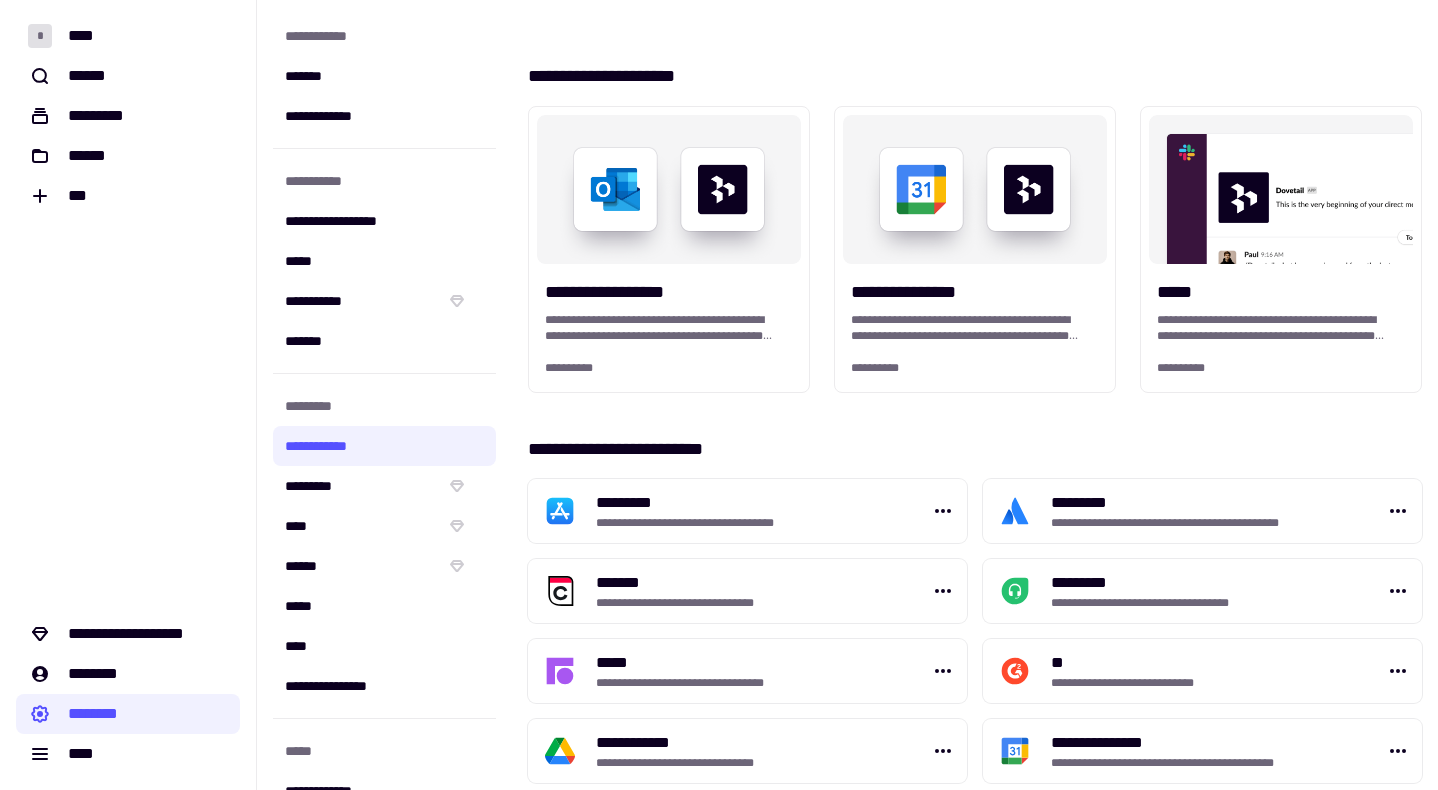 click at bounding box center (669, 189) 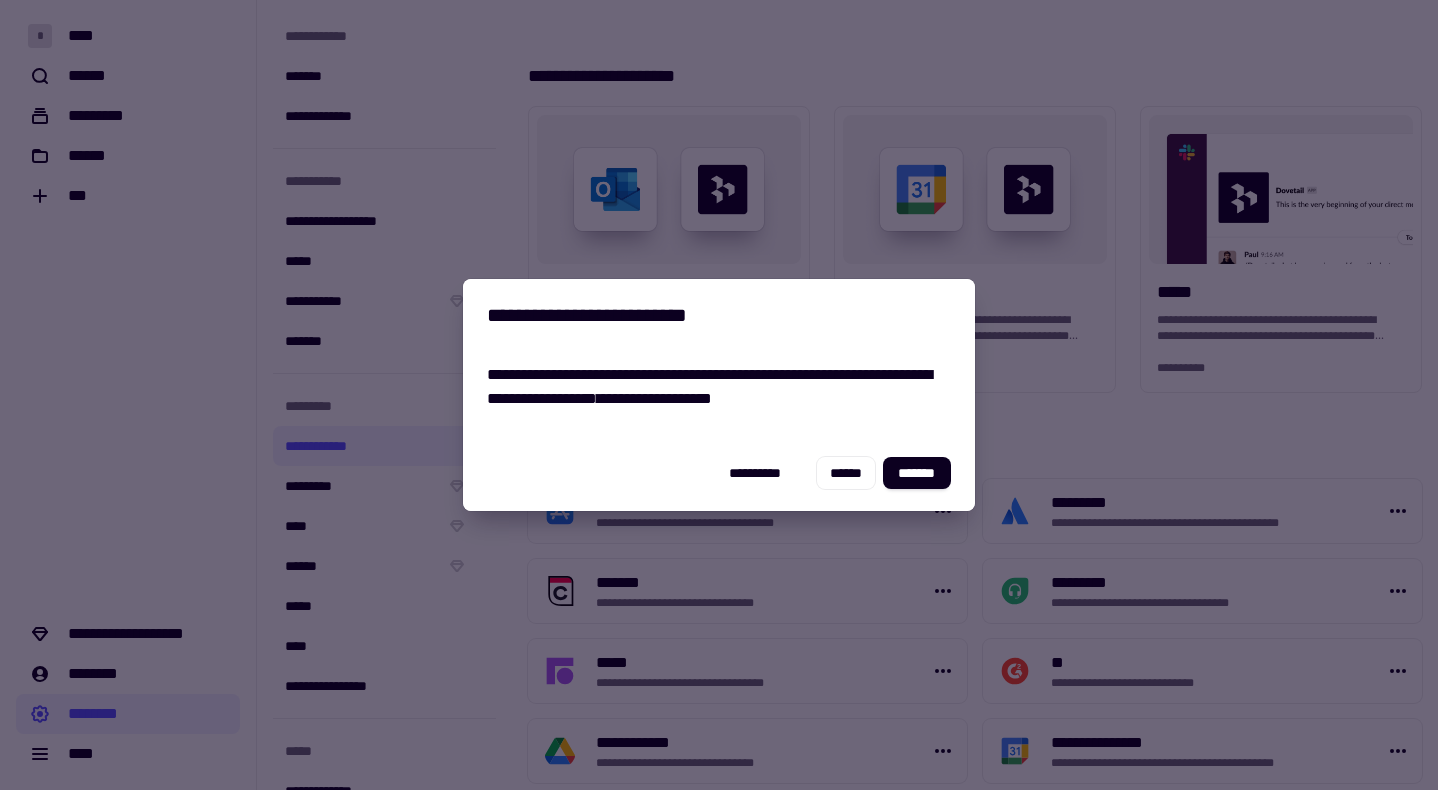 drag, startPoint x: 904, startPoint y: 475, endPoint x: 873, endPoint y: 386, distance: 94.24436 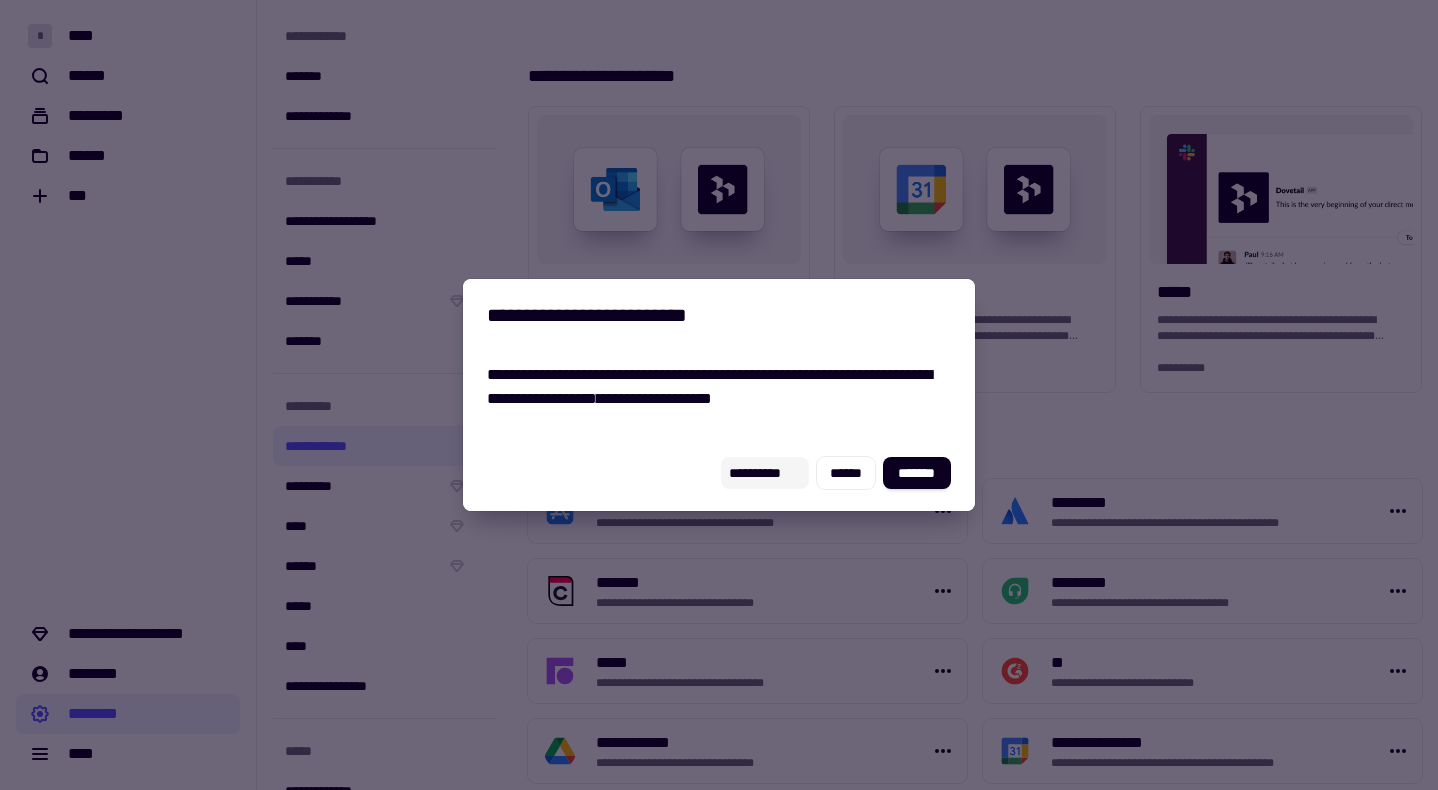 click on "**********" 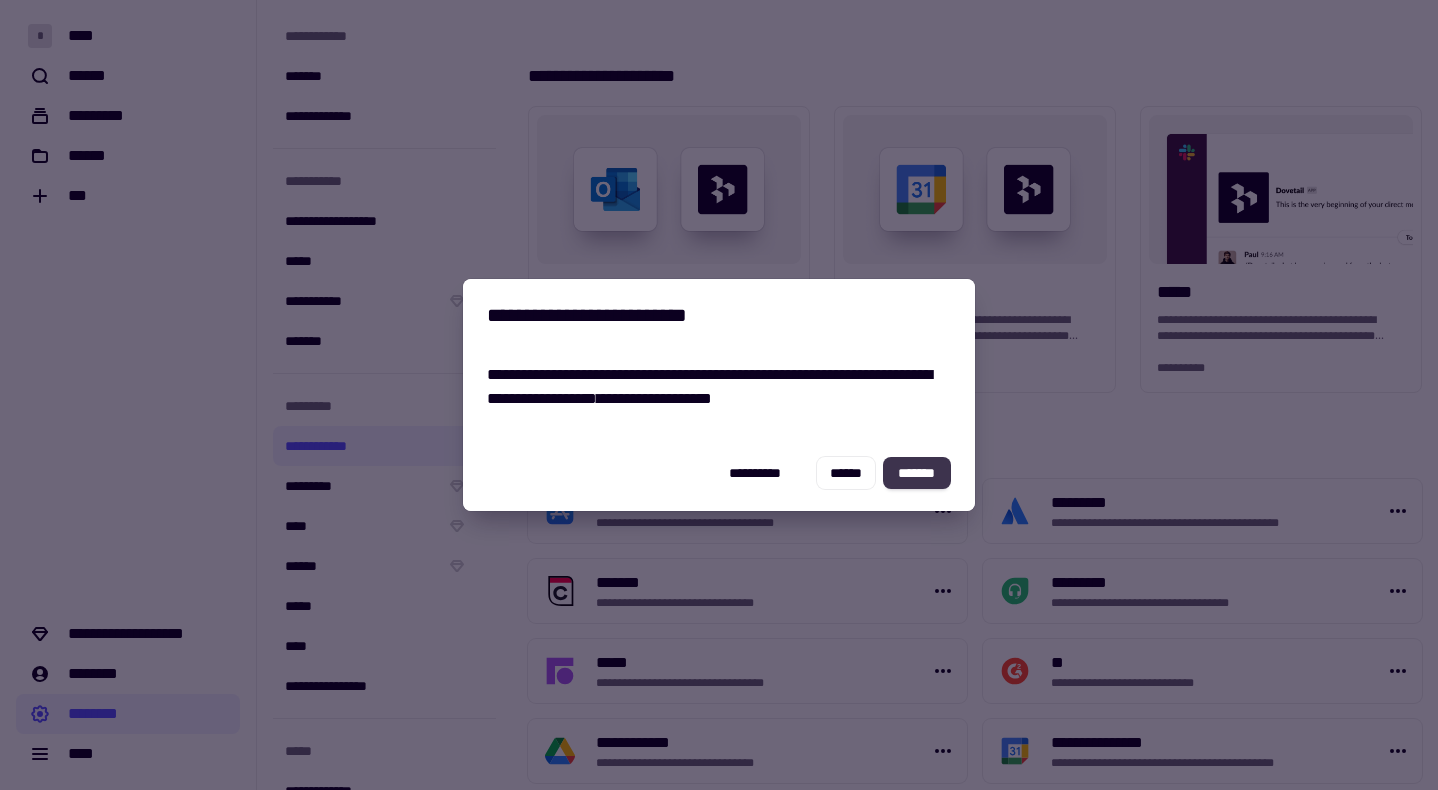click on "*******" 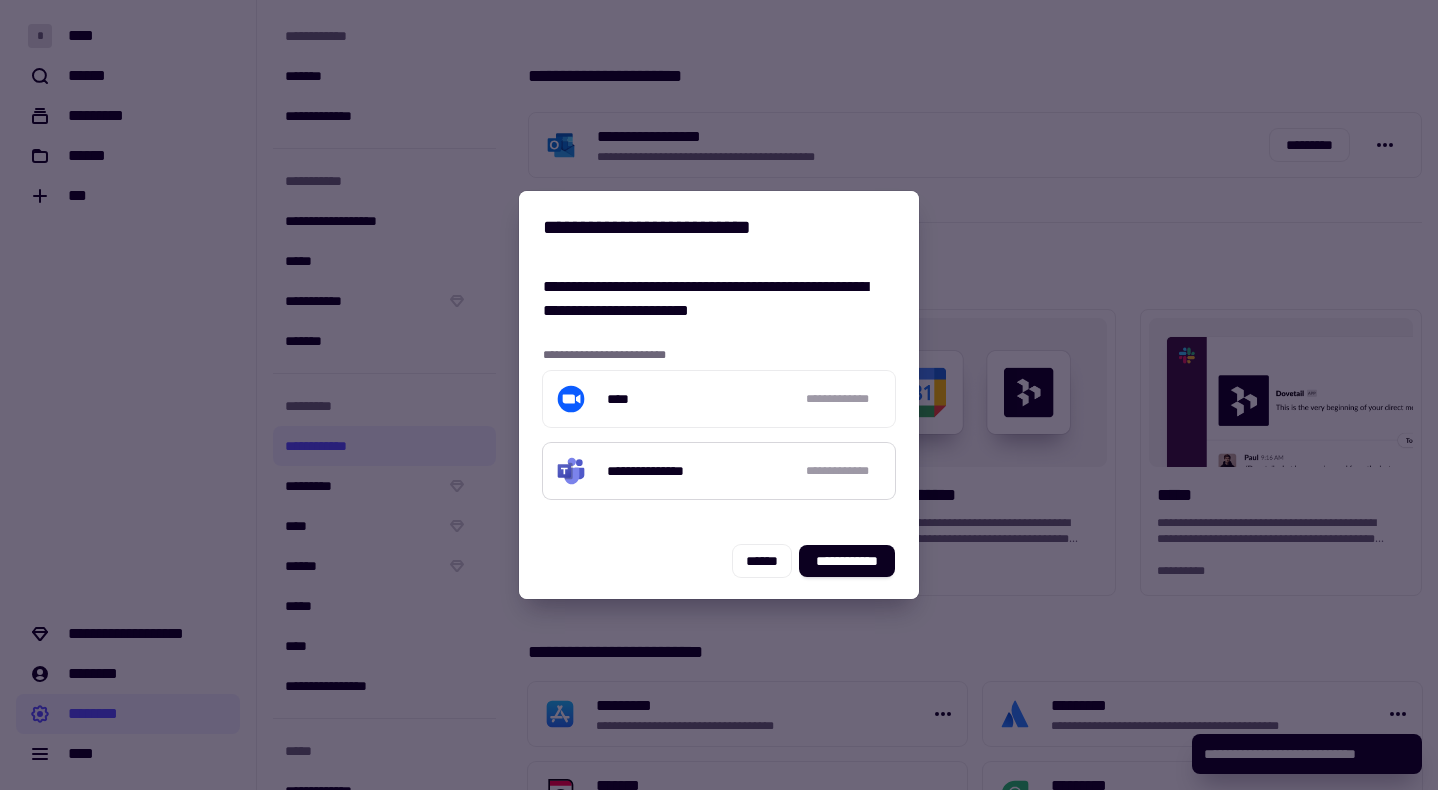 click on "**********" at bounding box center [659, 471] 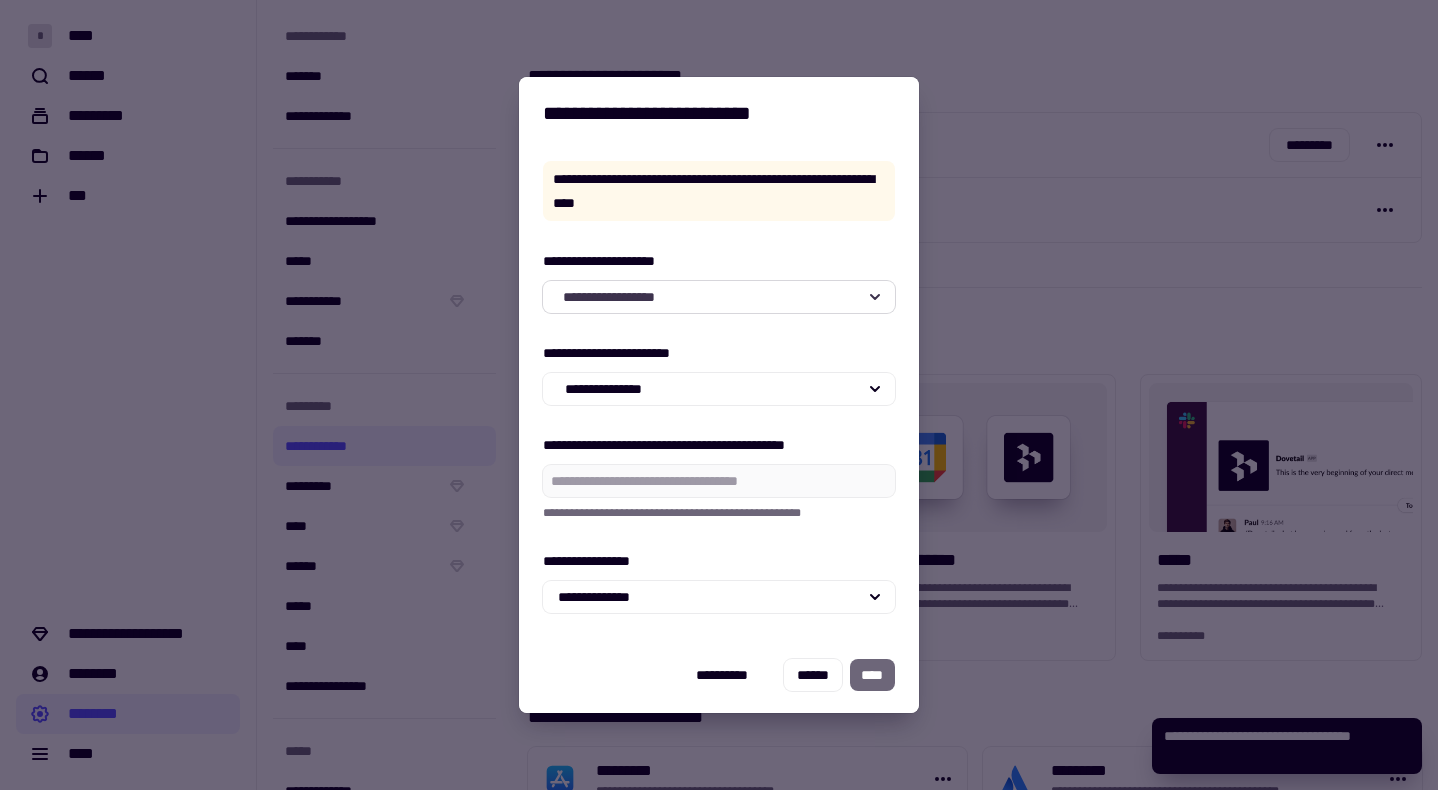 click on "**********" 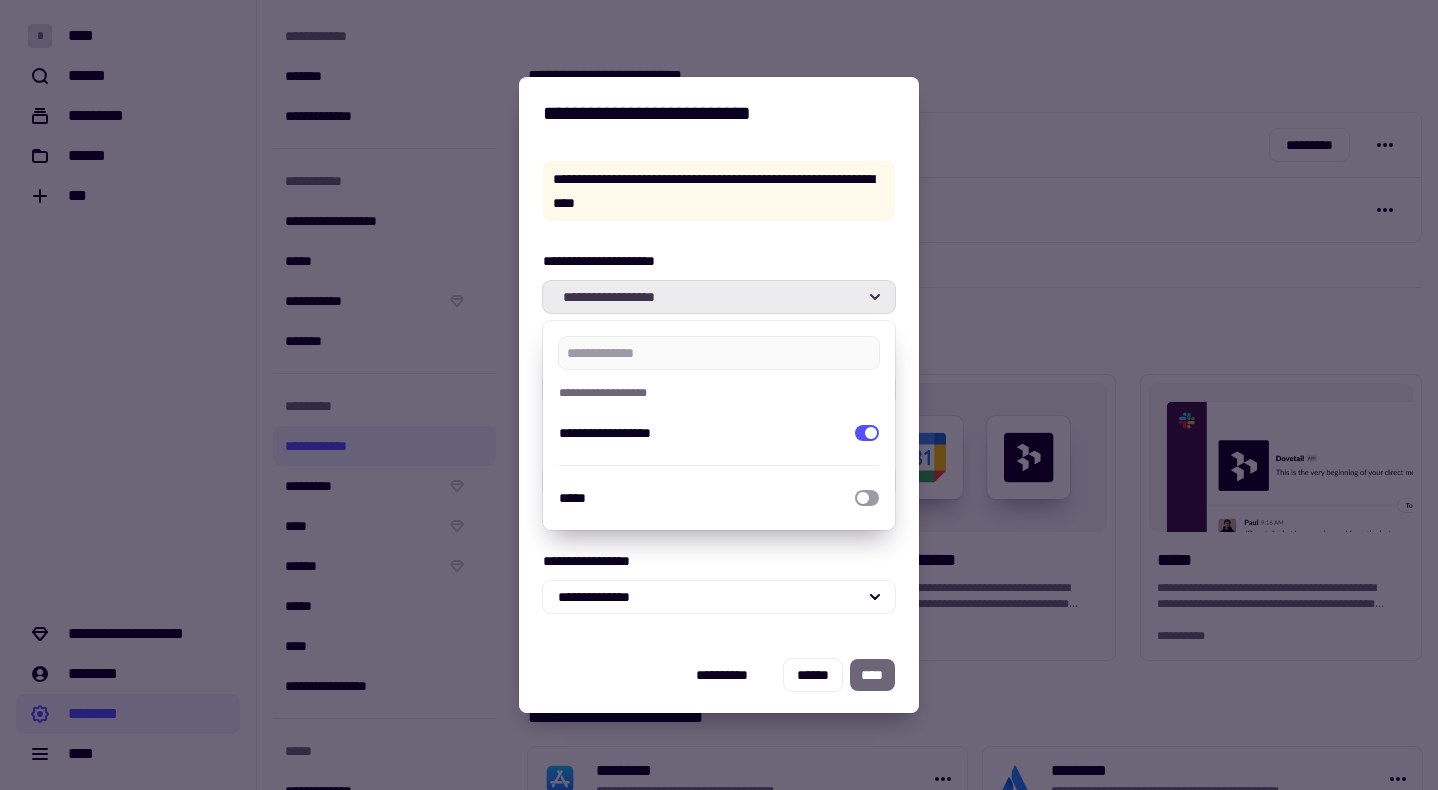 click on "**********" 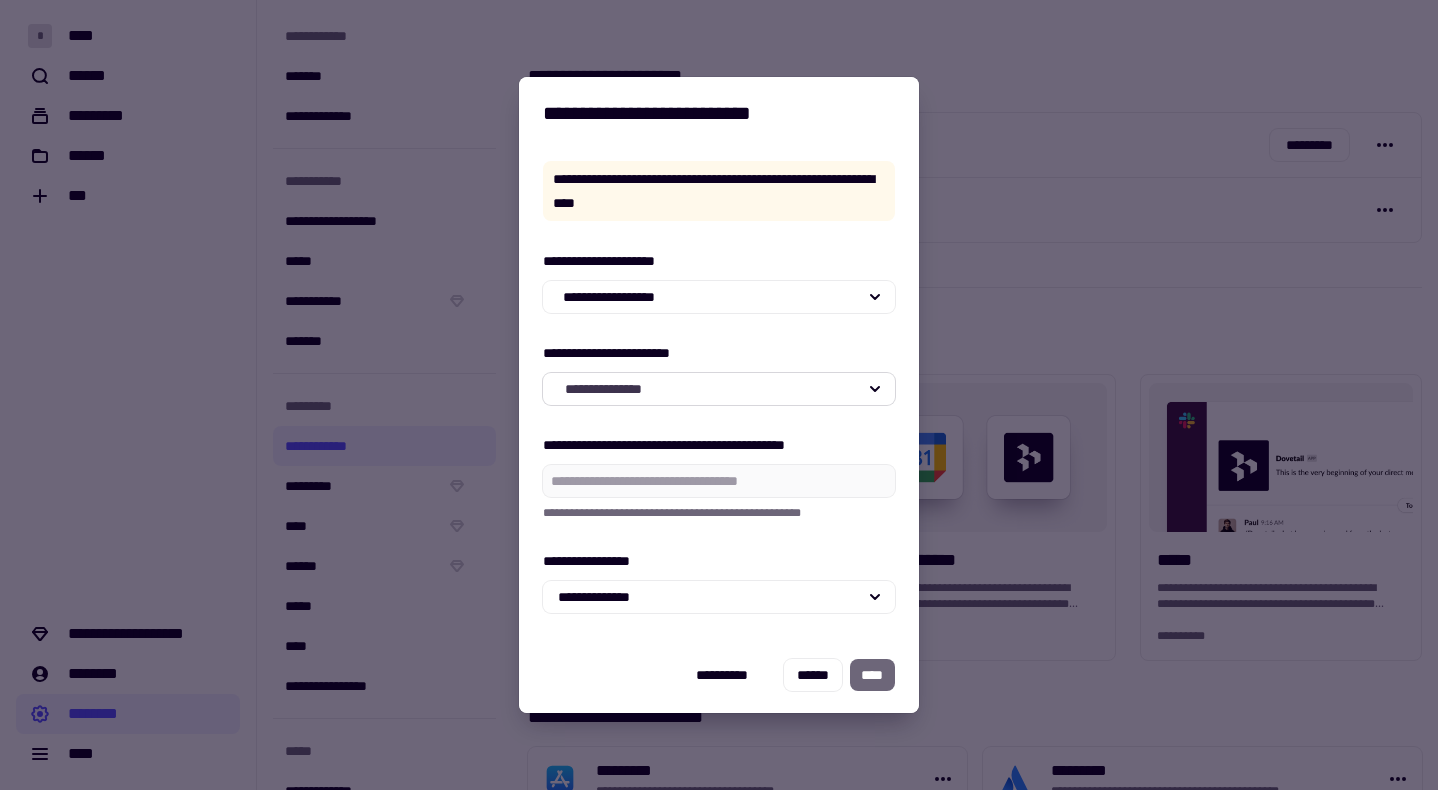 click on "**********" 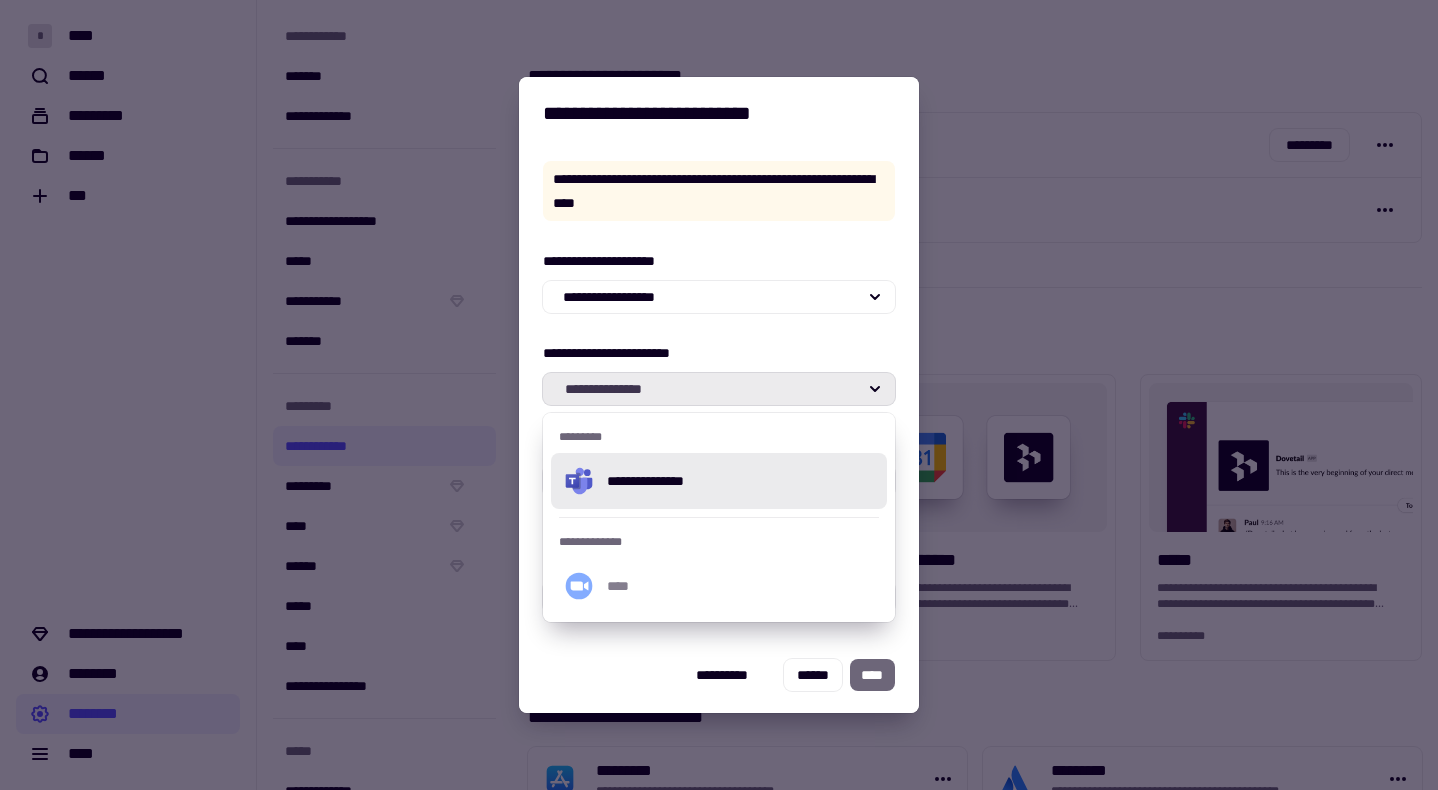 click on "**********" 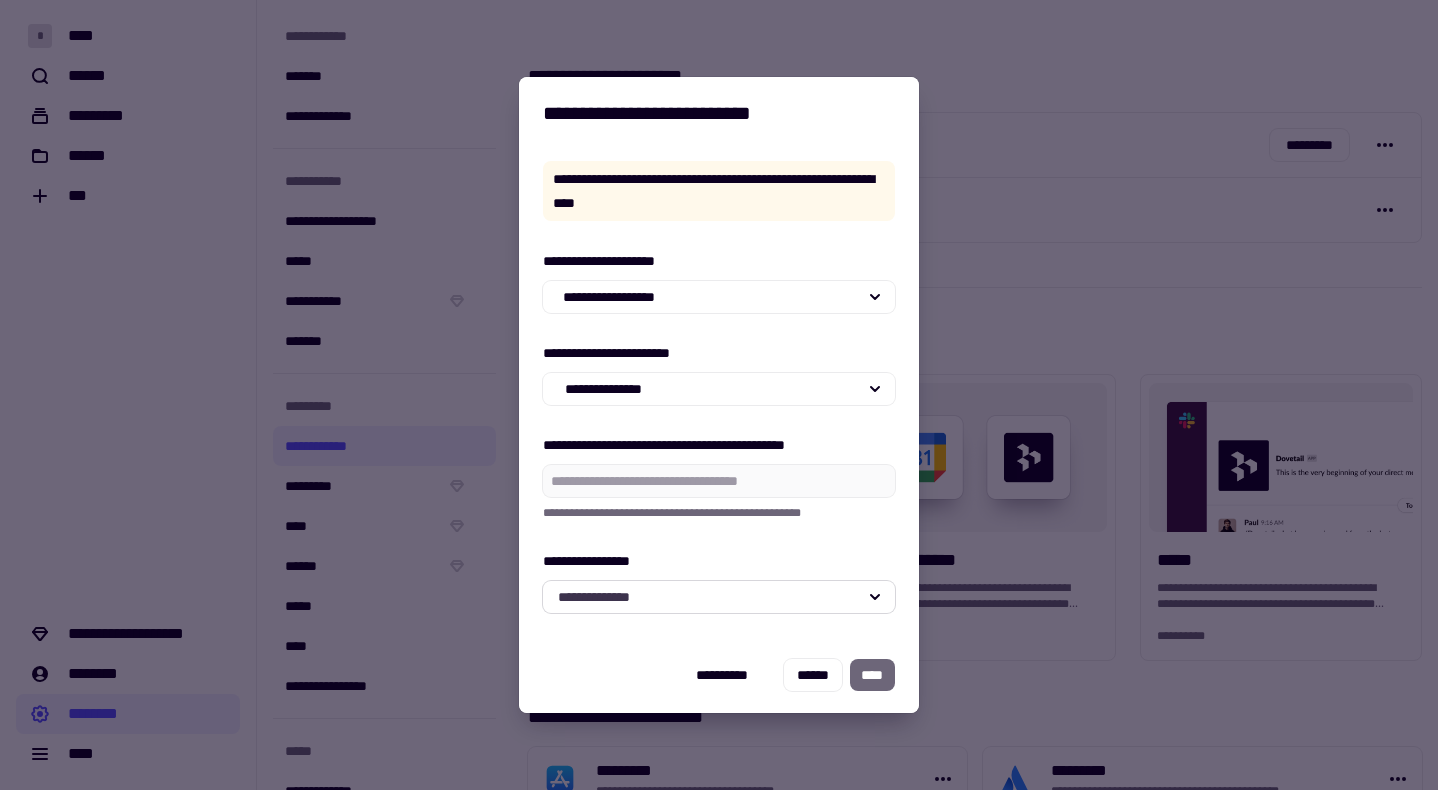 click on "**********" 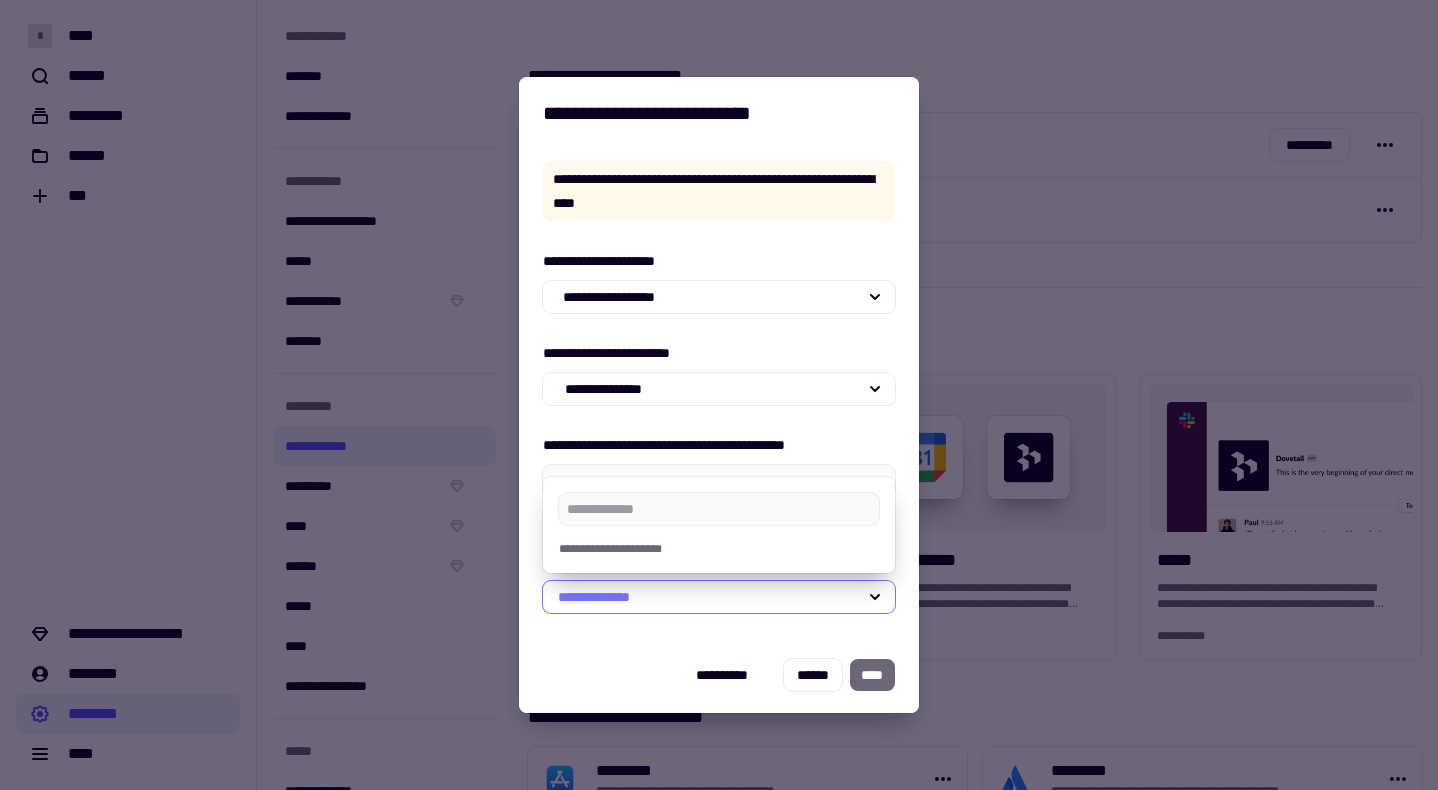 click on "**********" 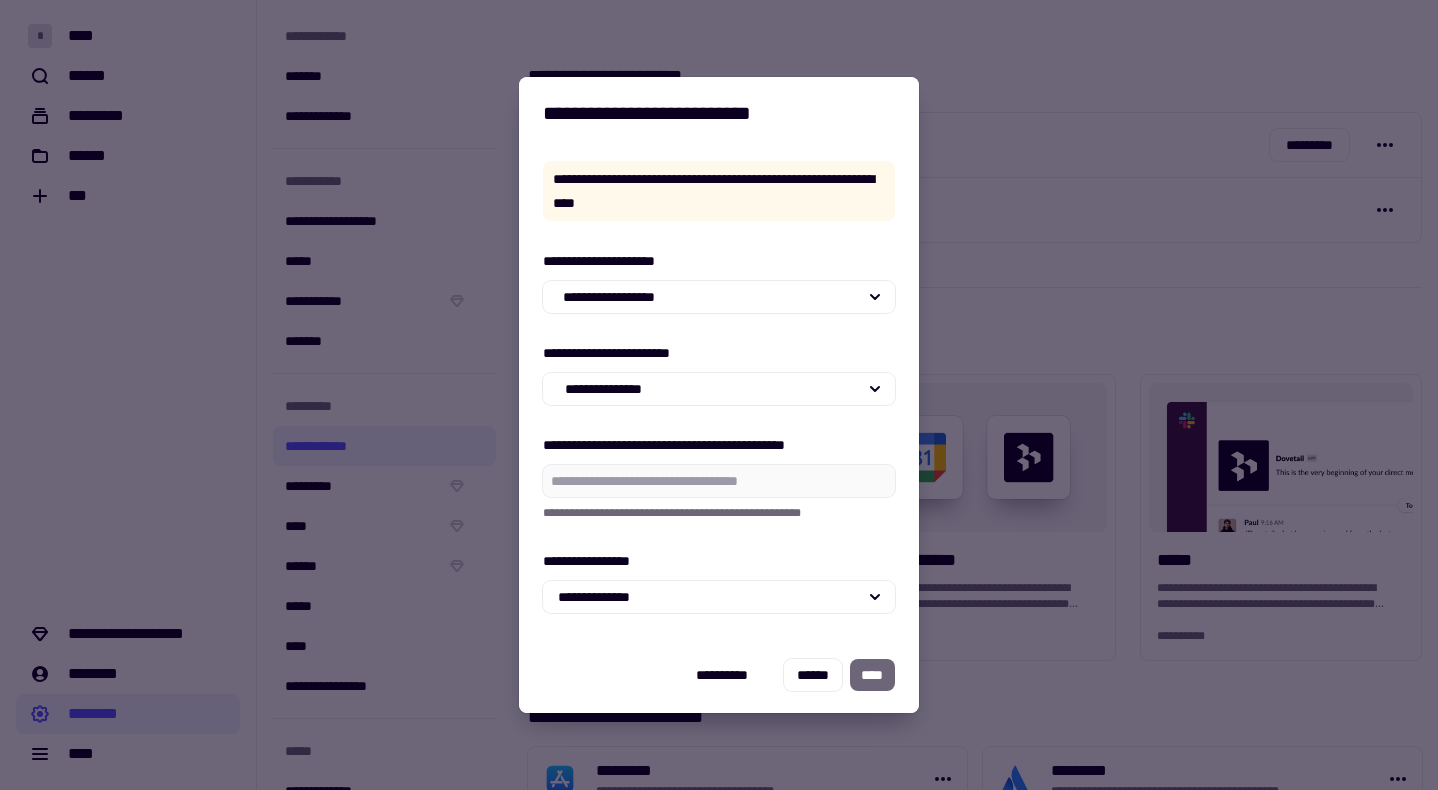 click on "****" 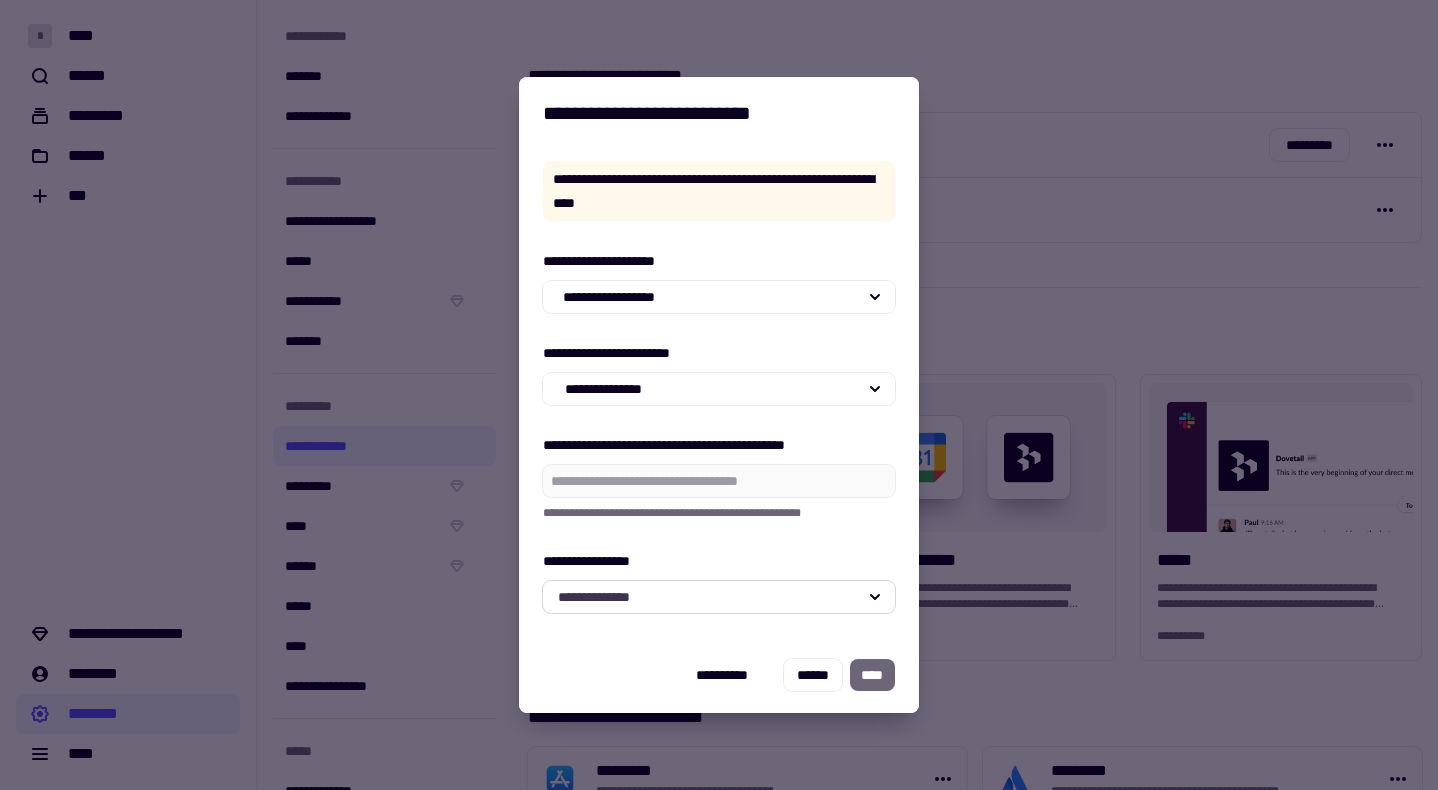 click on "**********" 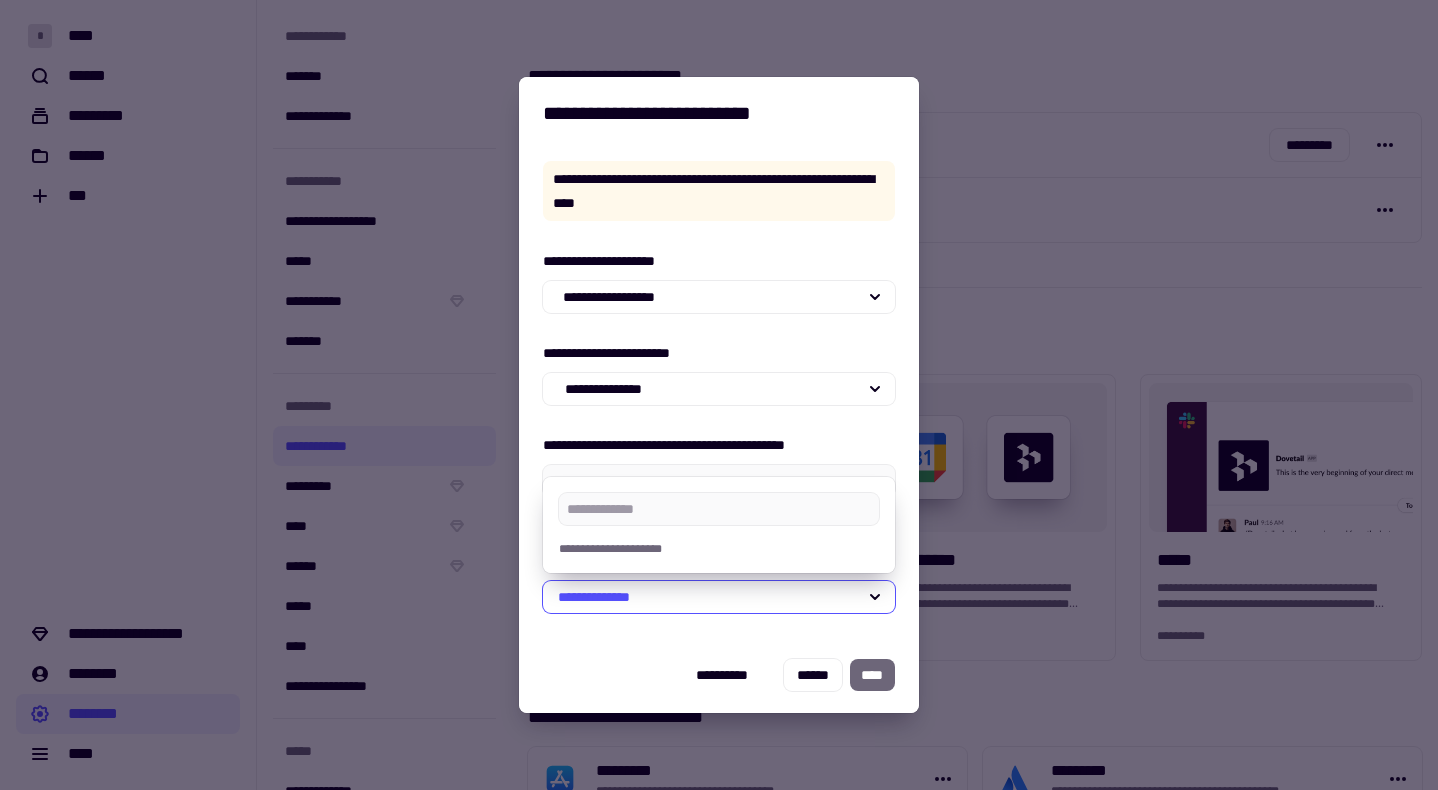 click on "**********" at bounding box center (719, 549) 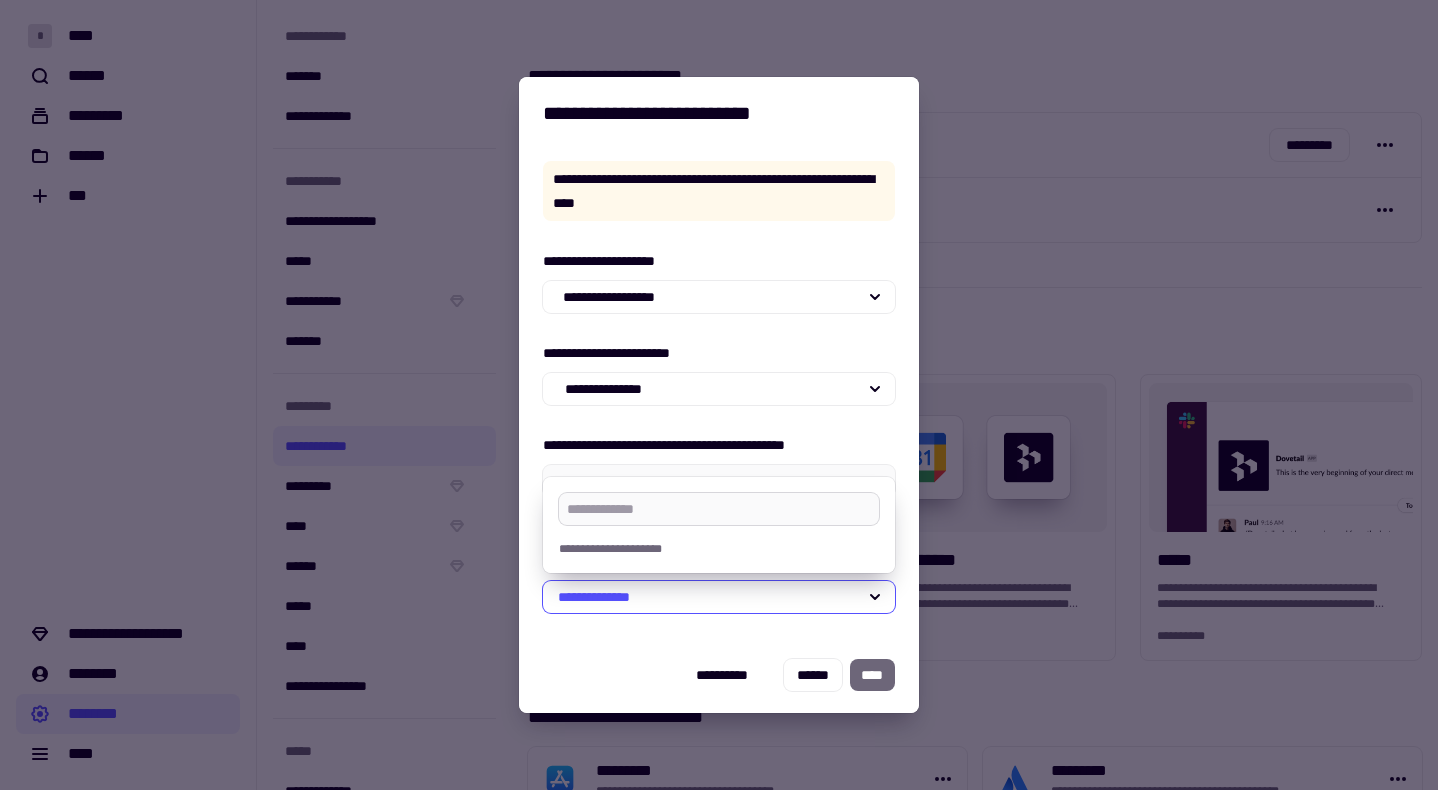 click at bounding box center (719, 509) 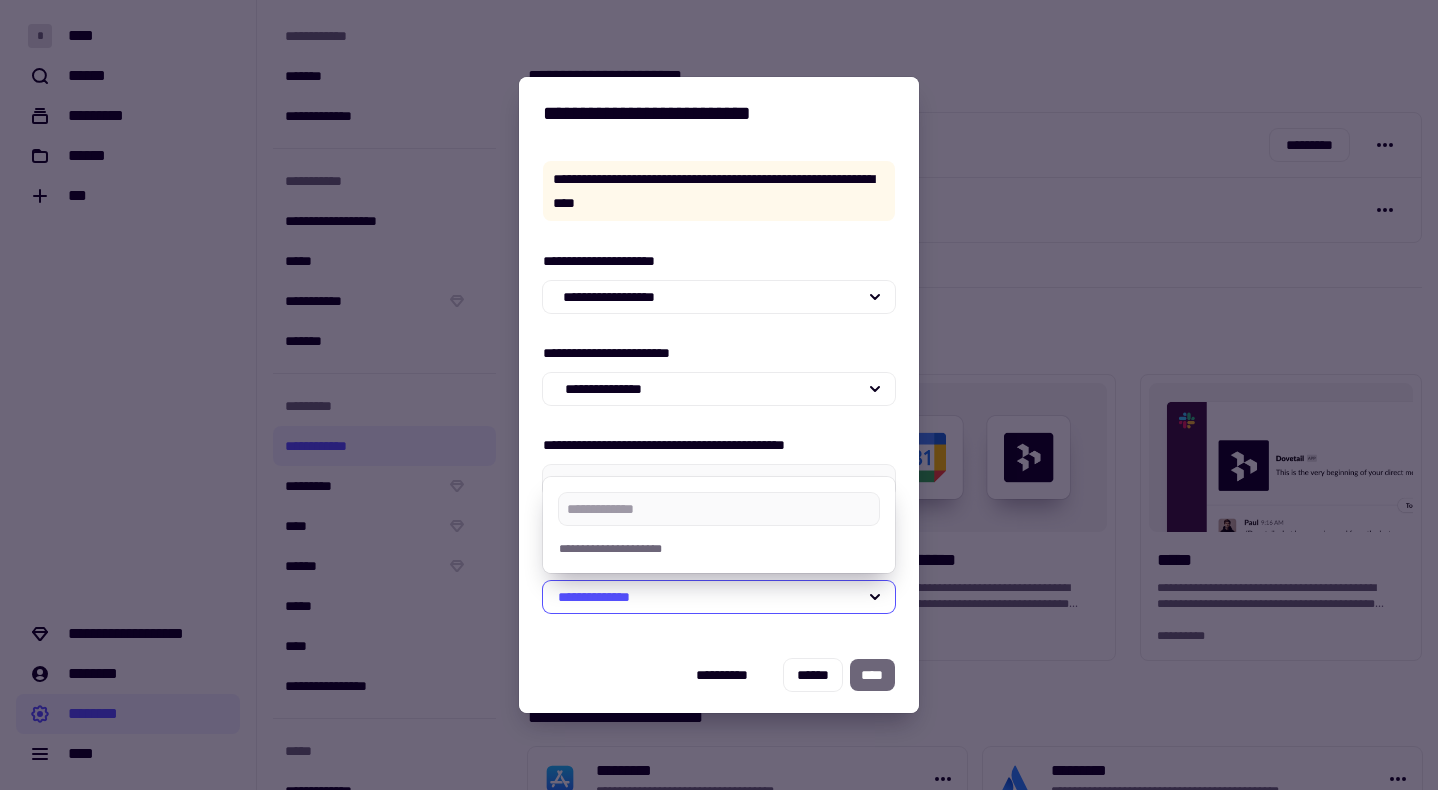 click on "**********" at bounding box center [719, 675] 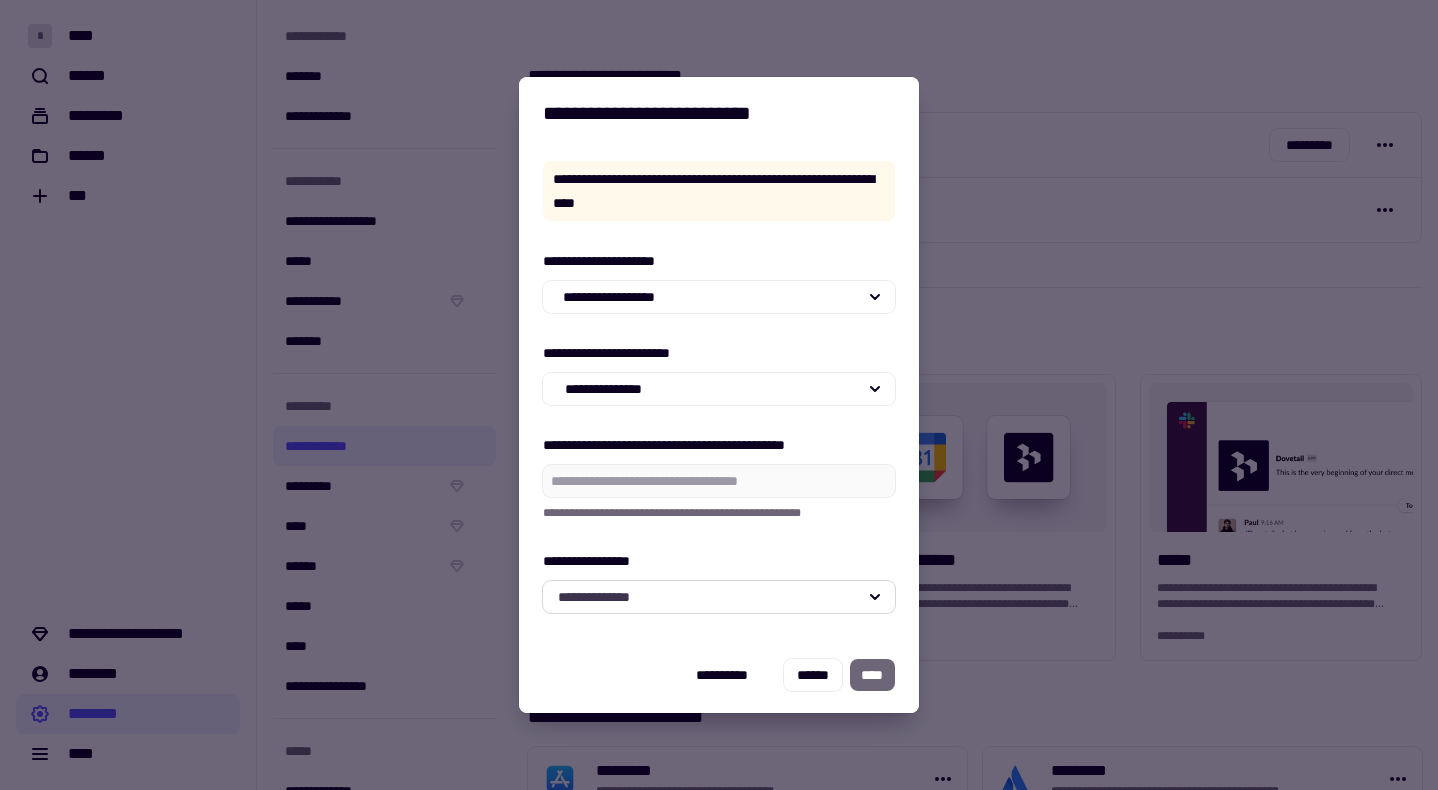 click on "**********" 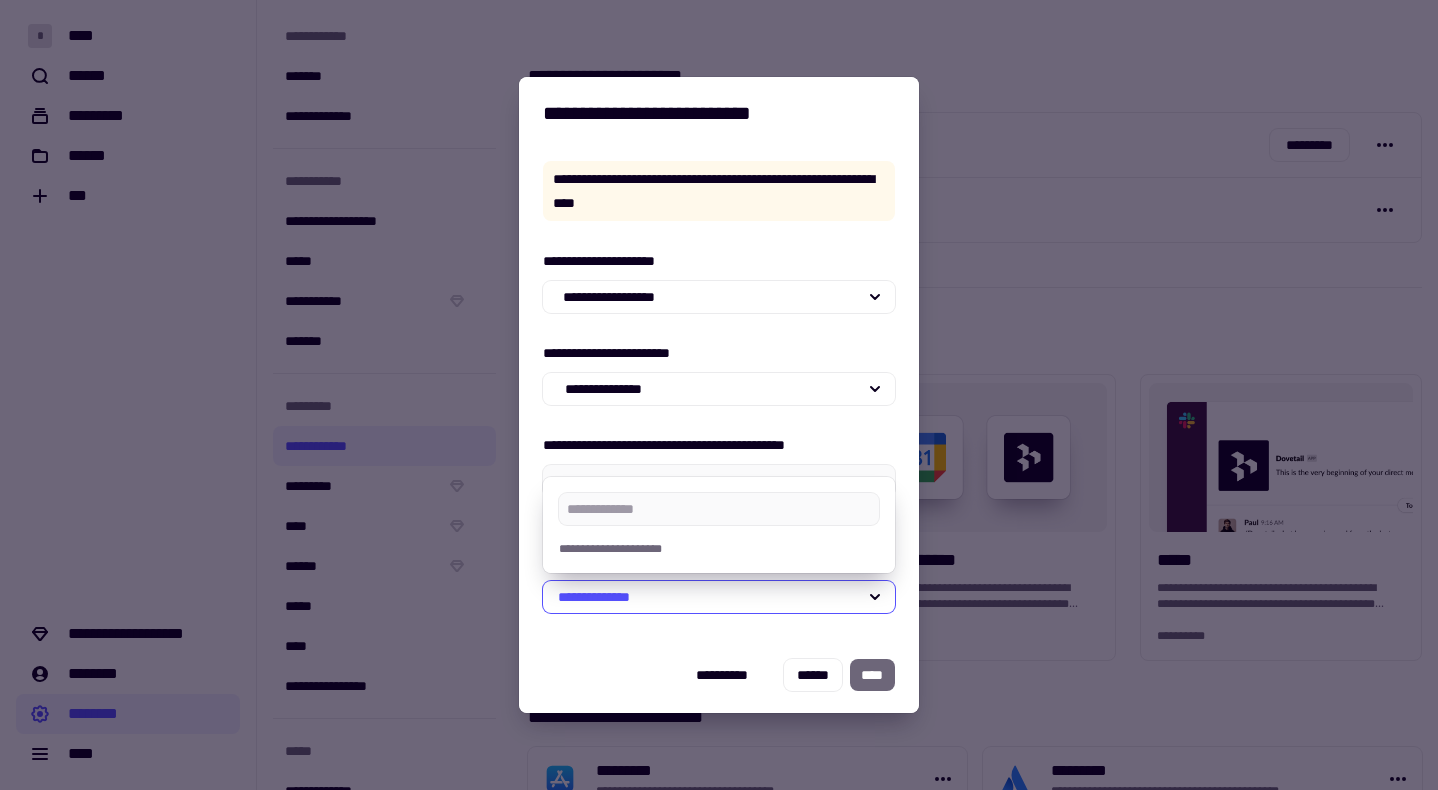 click on "**********" at bounding box center [719, 549] 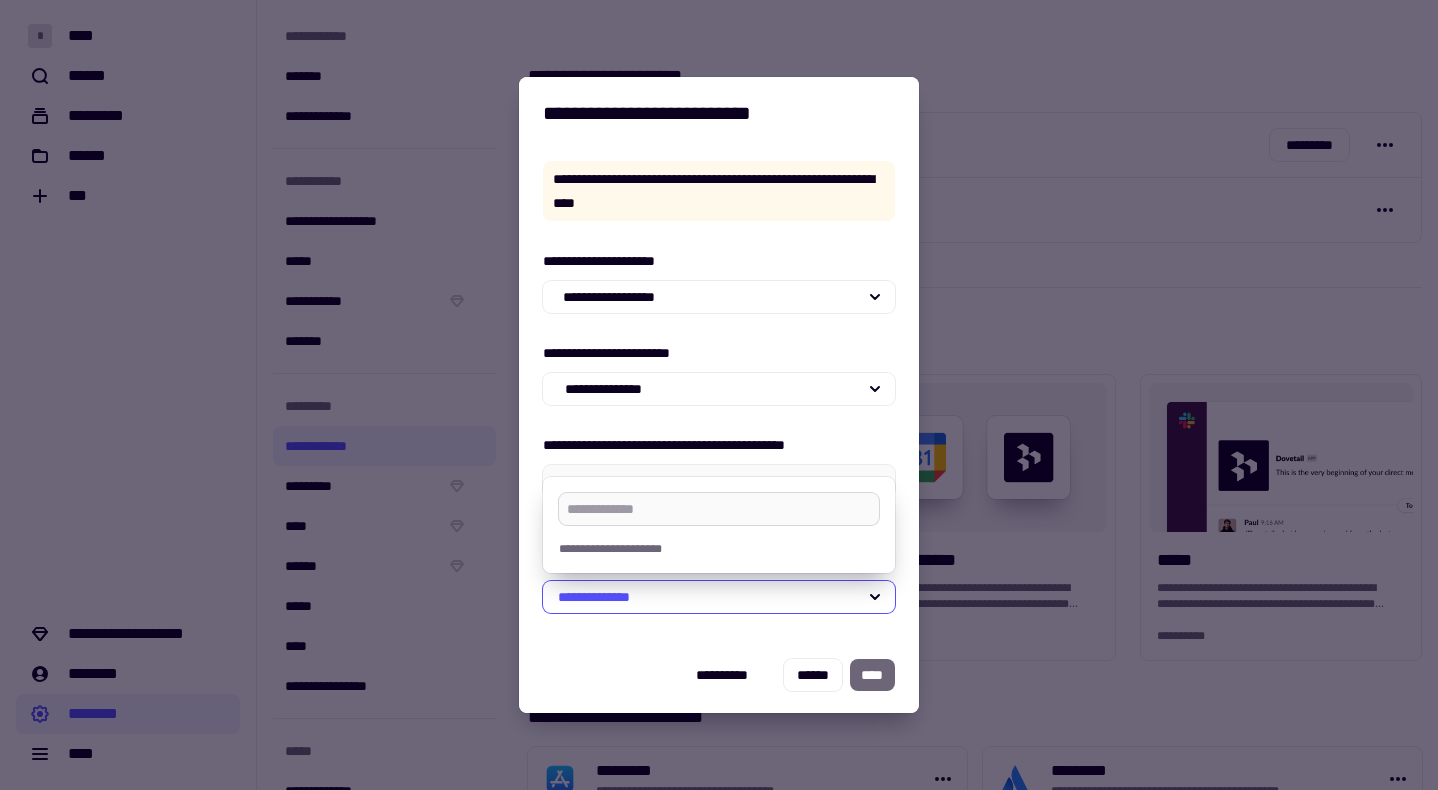 click at bounding box center [719, 509] 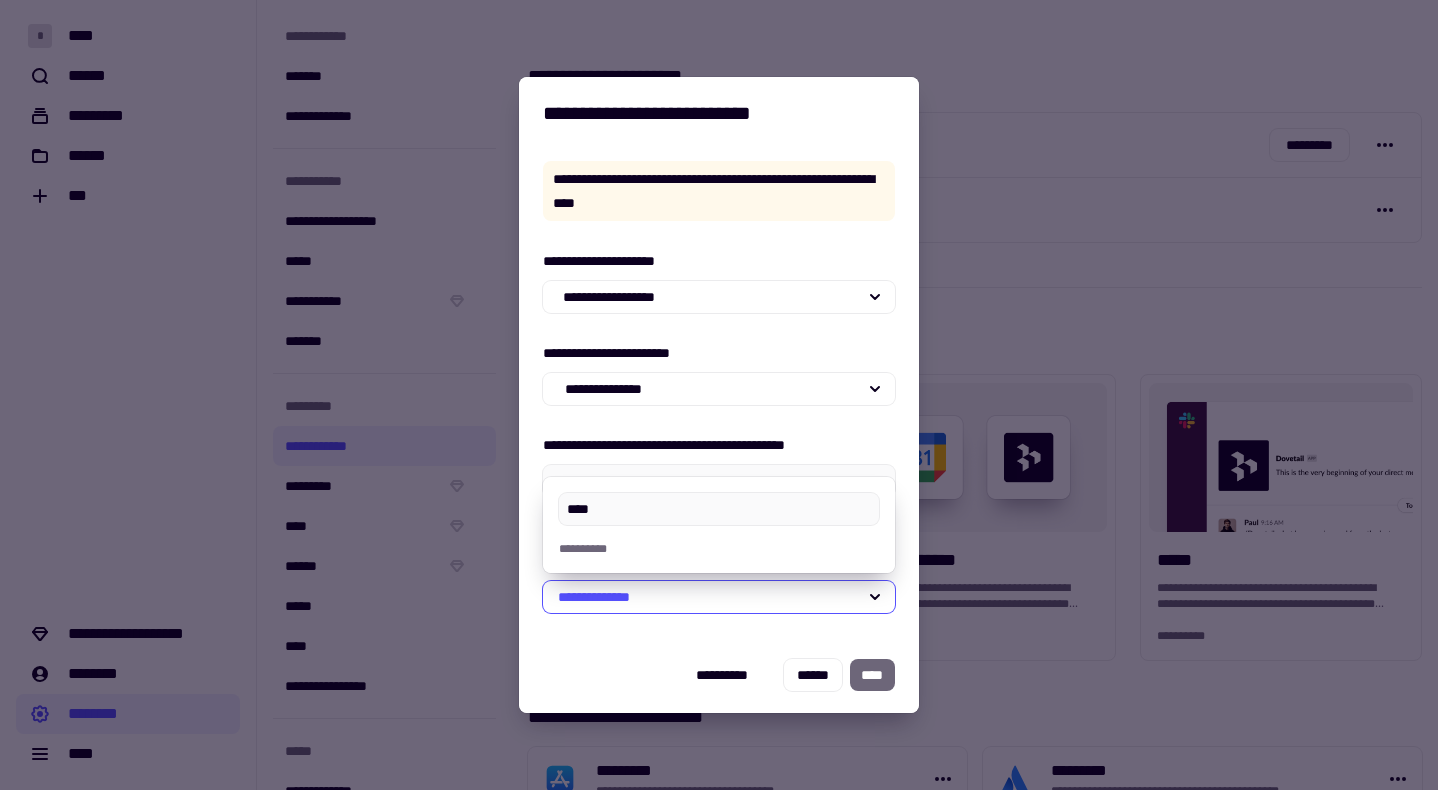 type on "****" 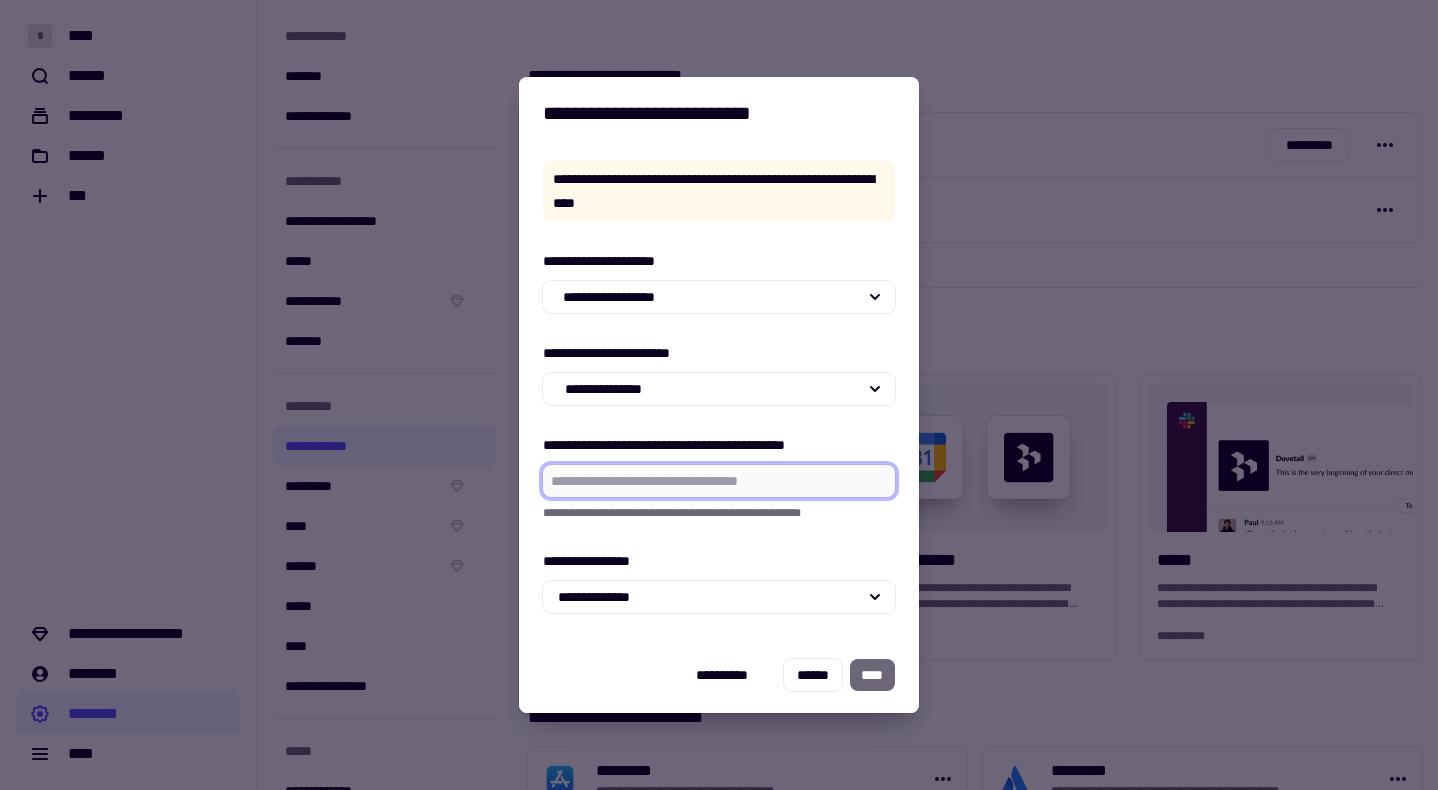 click on "**********" at bounding box center (719, 481) 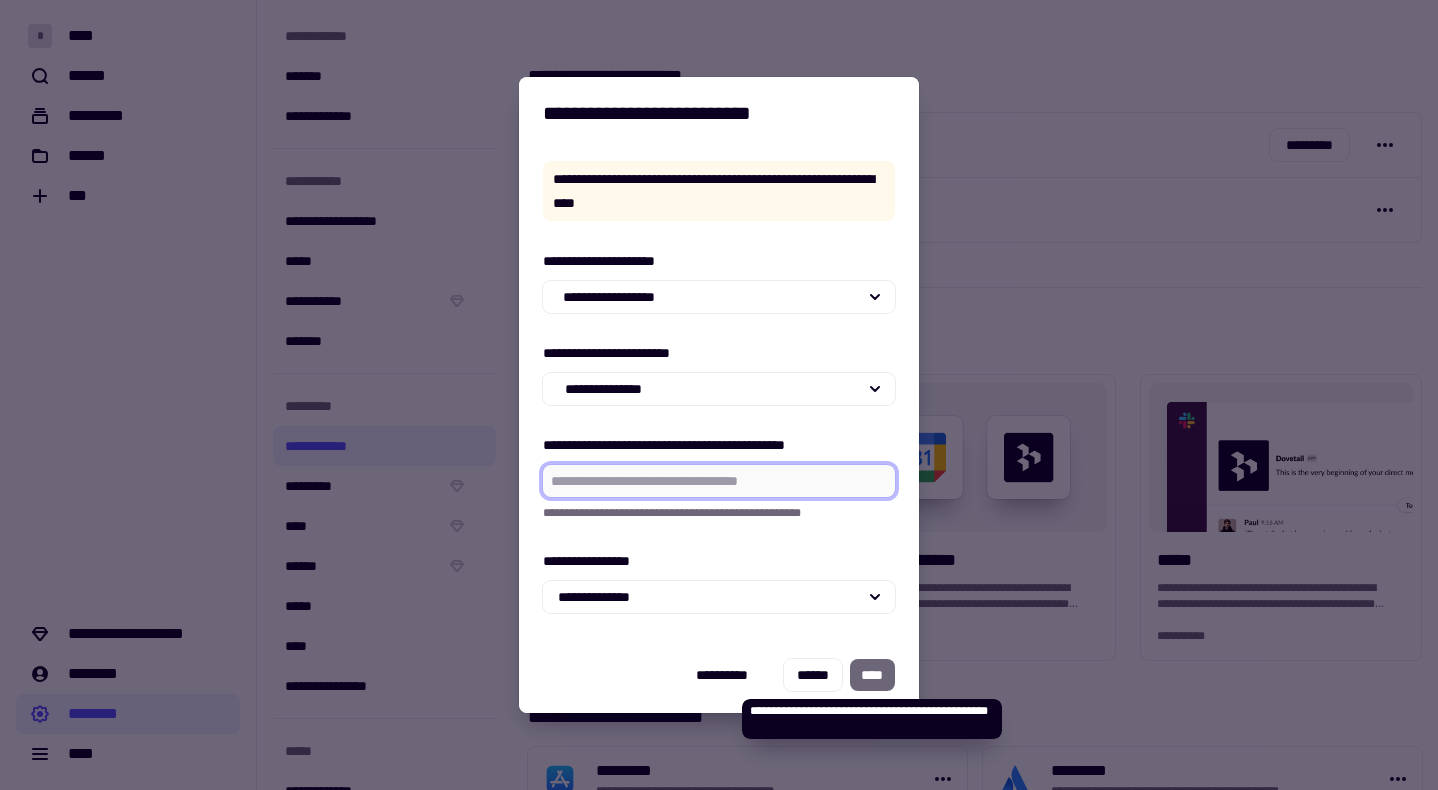 click on "****" 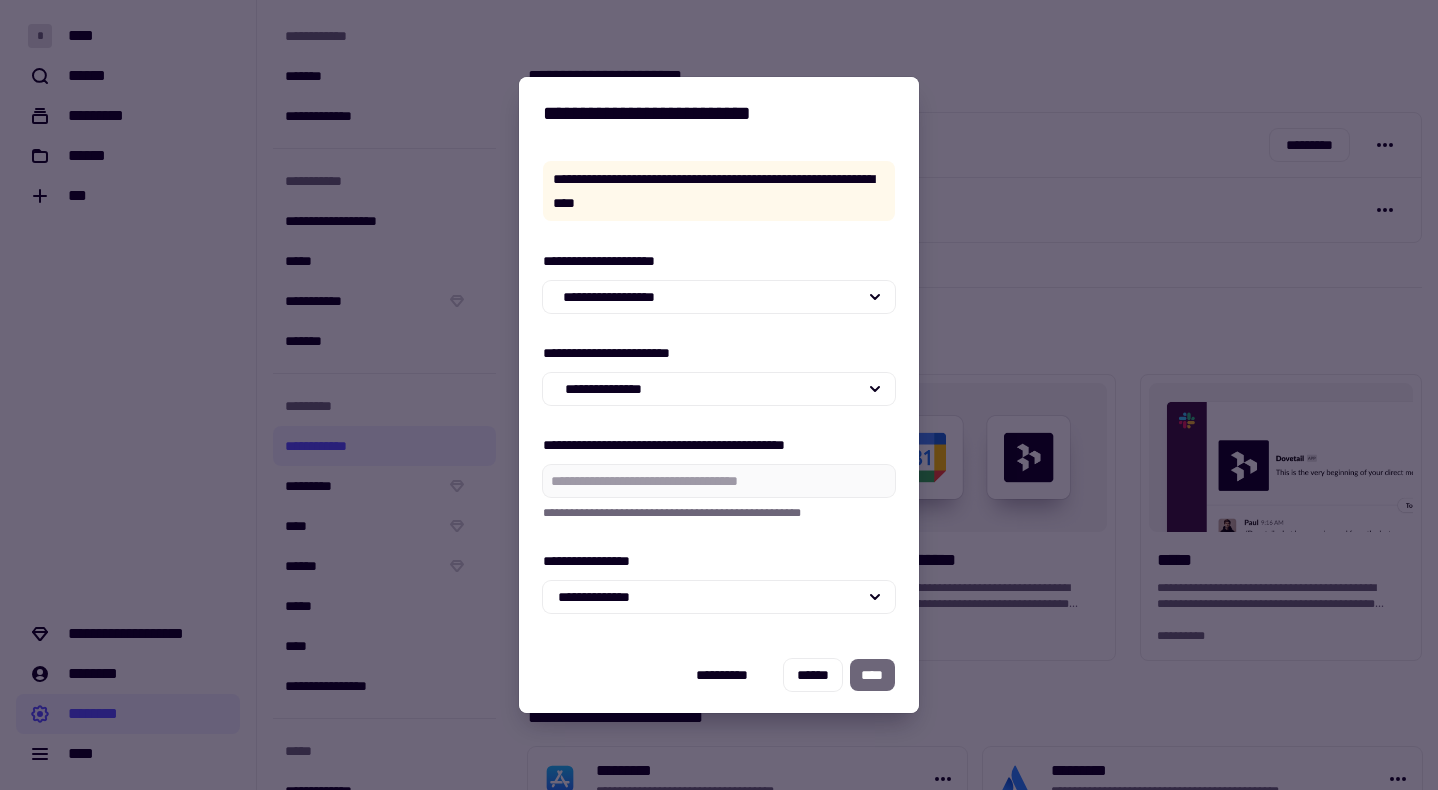 click on "****" 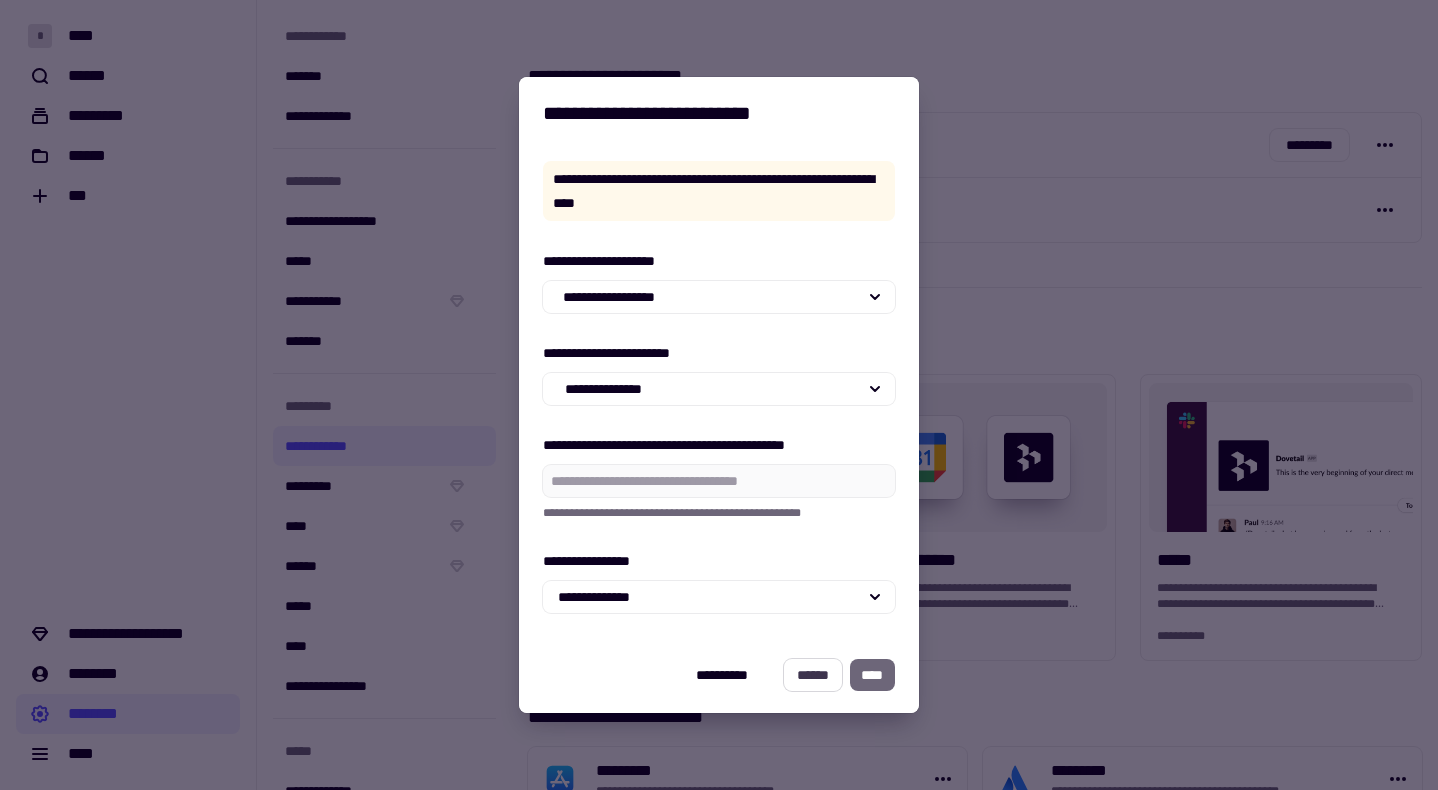 click on "******" 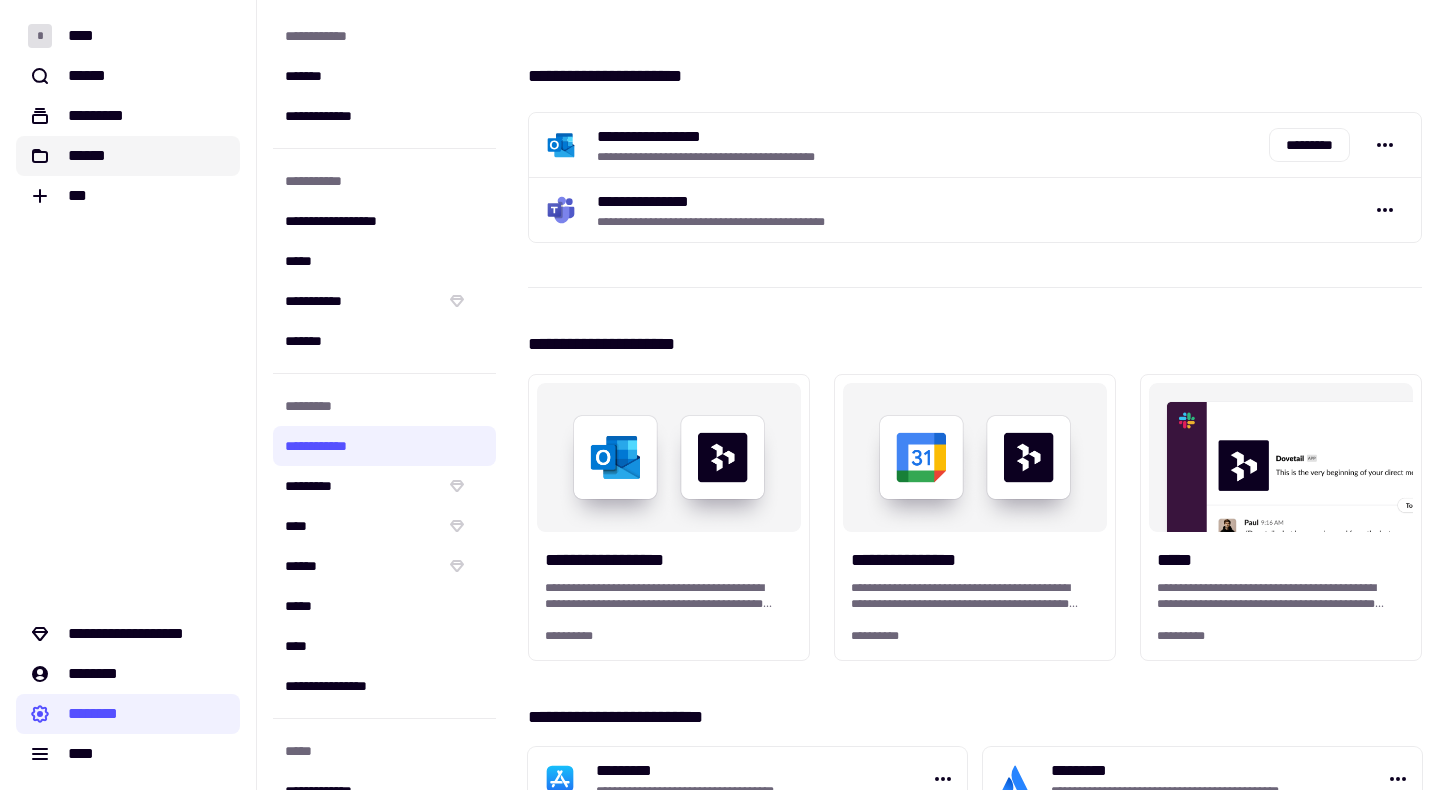 click on "******" 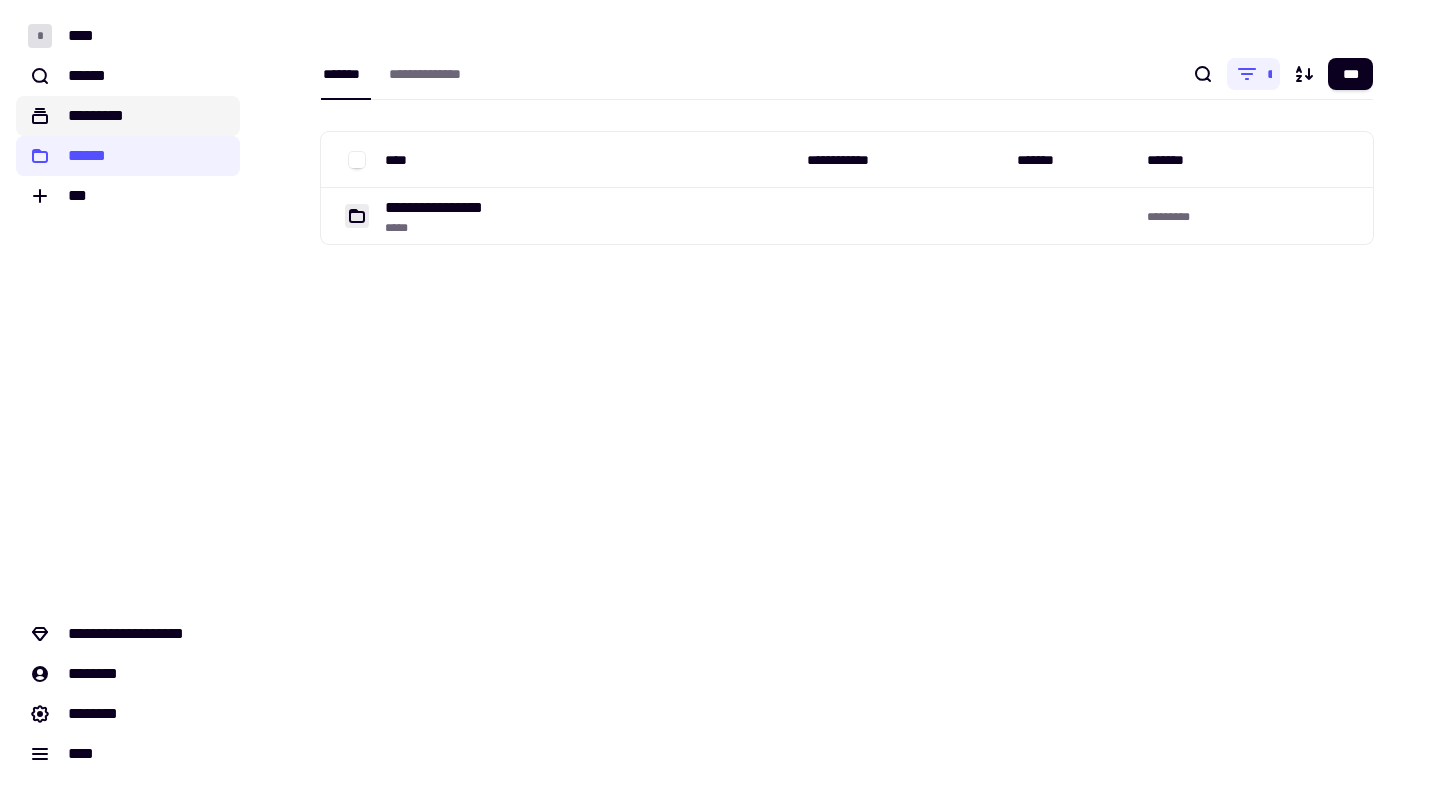 click on "*********" 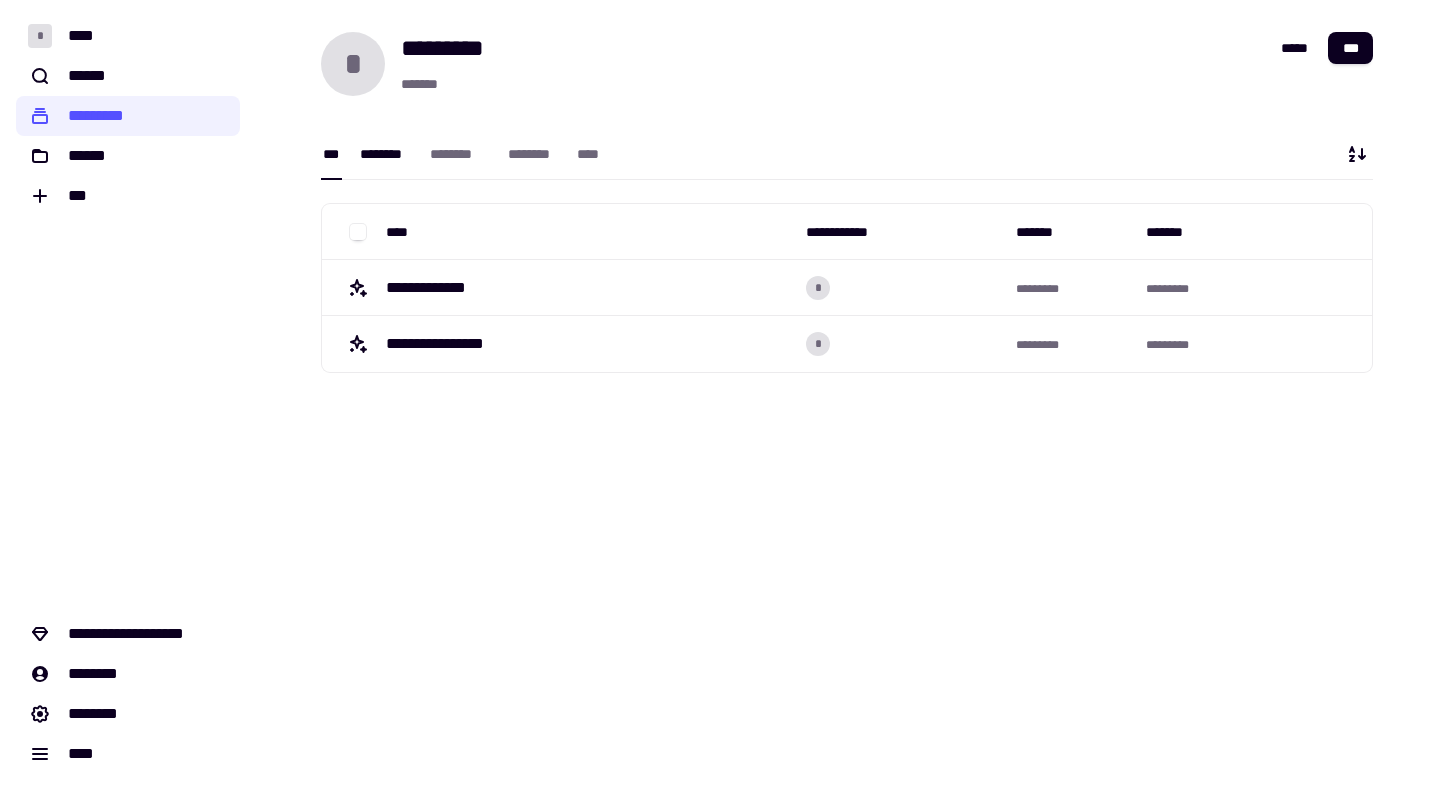 click on "********" at bounding box center (385, 154) 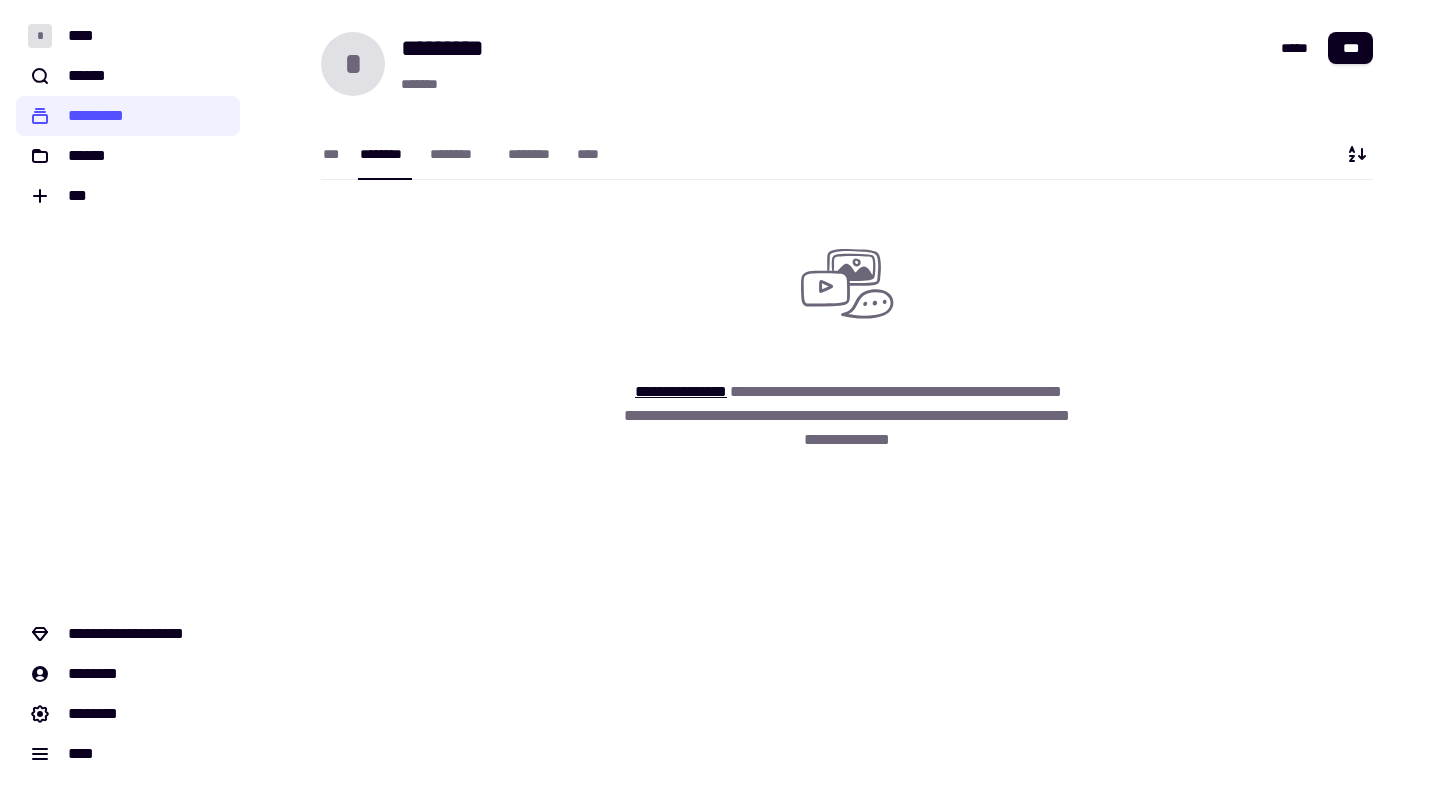 click on "**********" at bounding box center (847, 416) 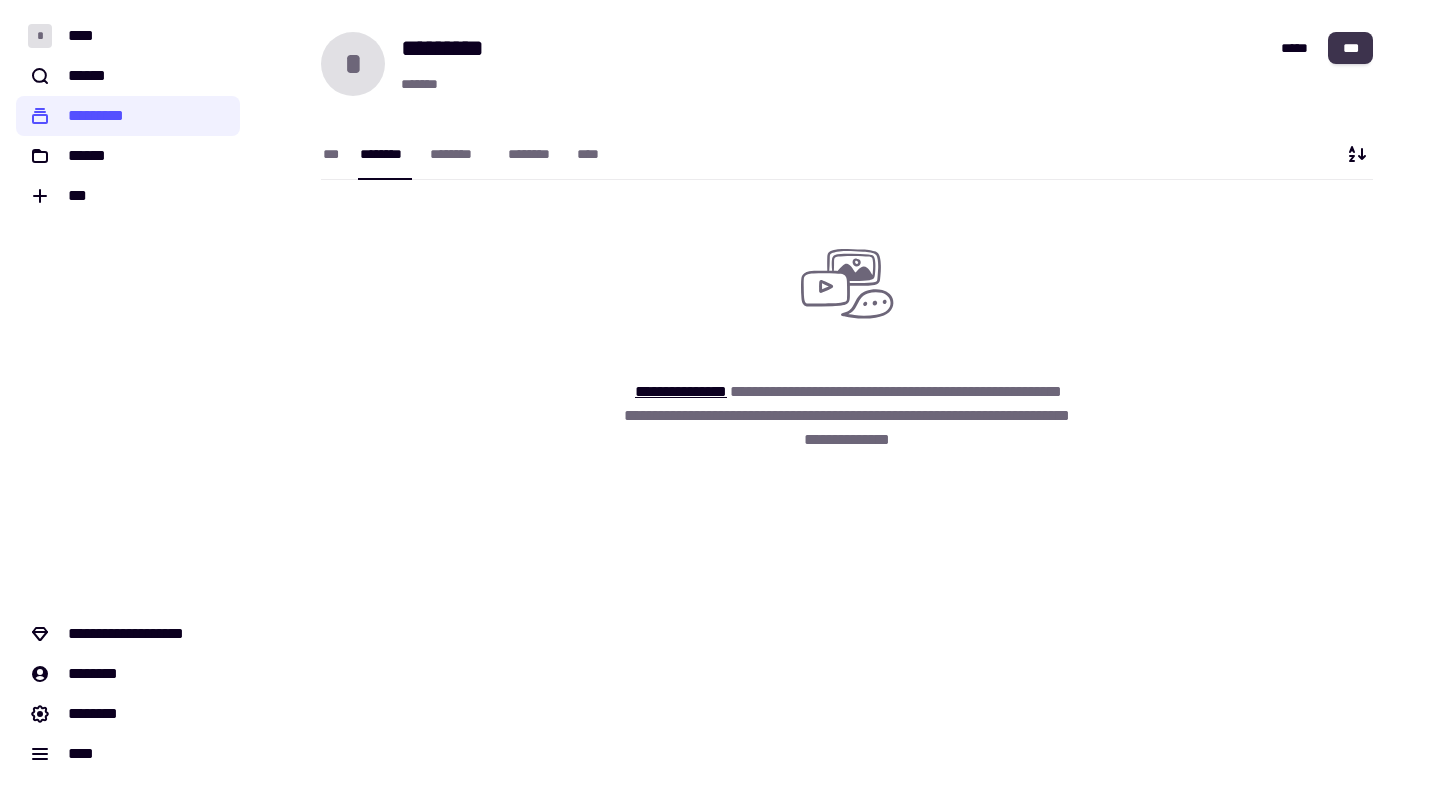 click on "***" 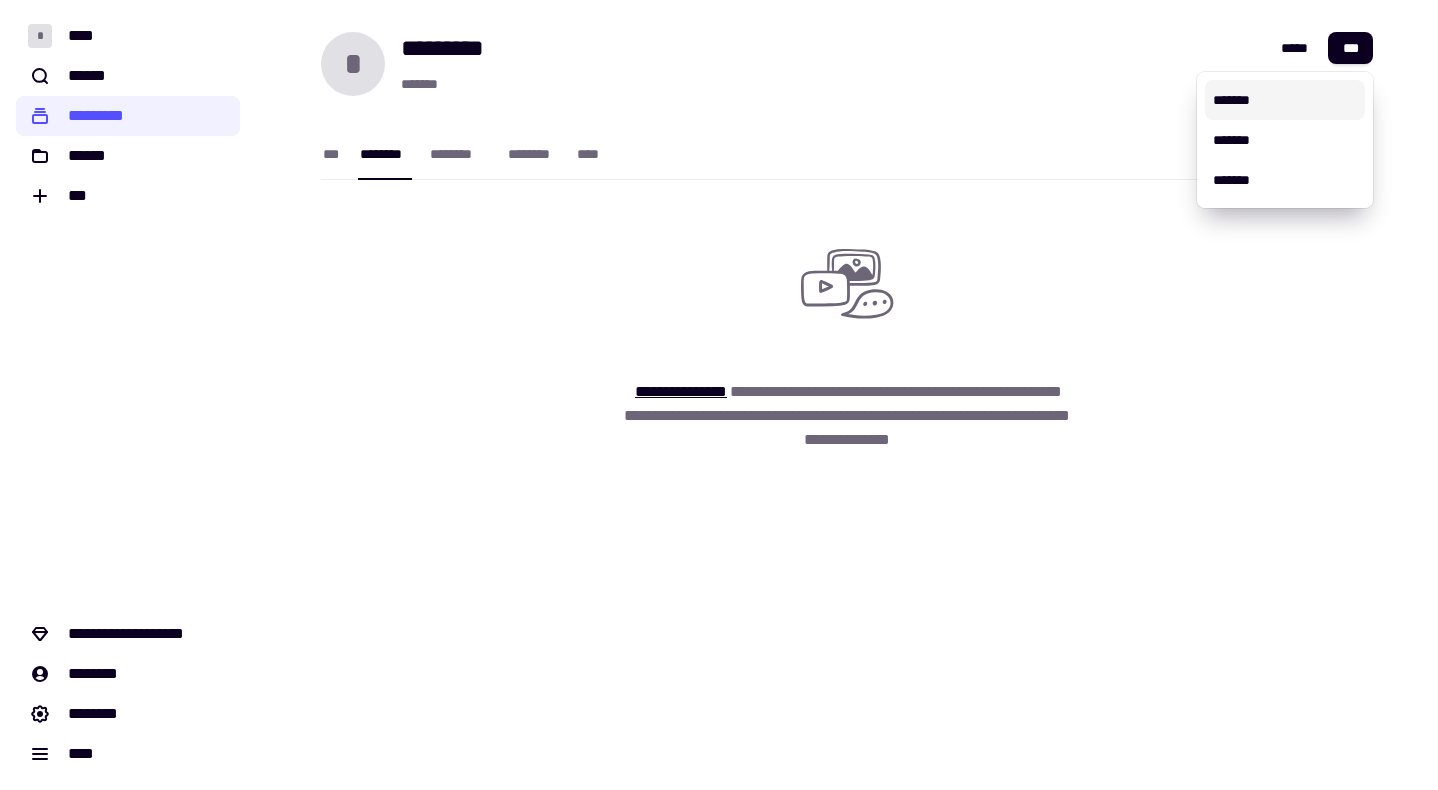 click on "*******" at bounding box center [1285, 100] 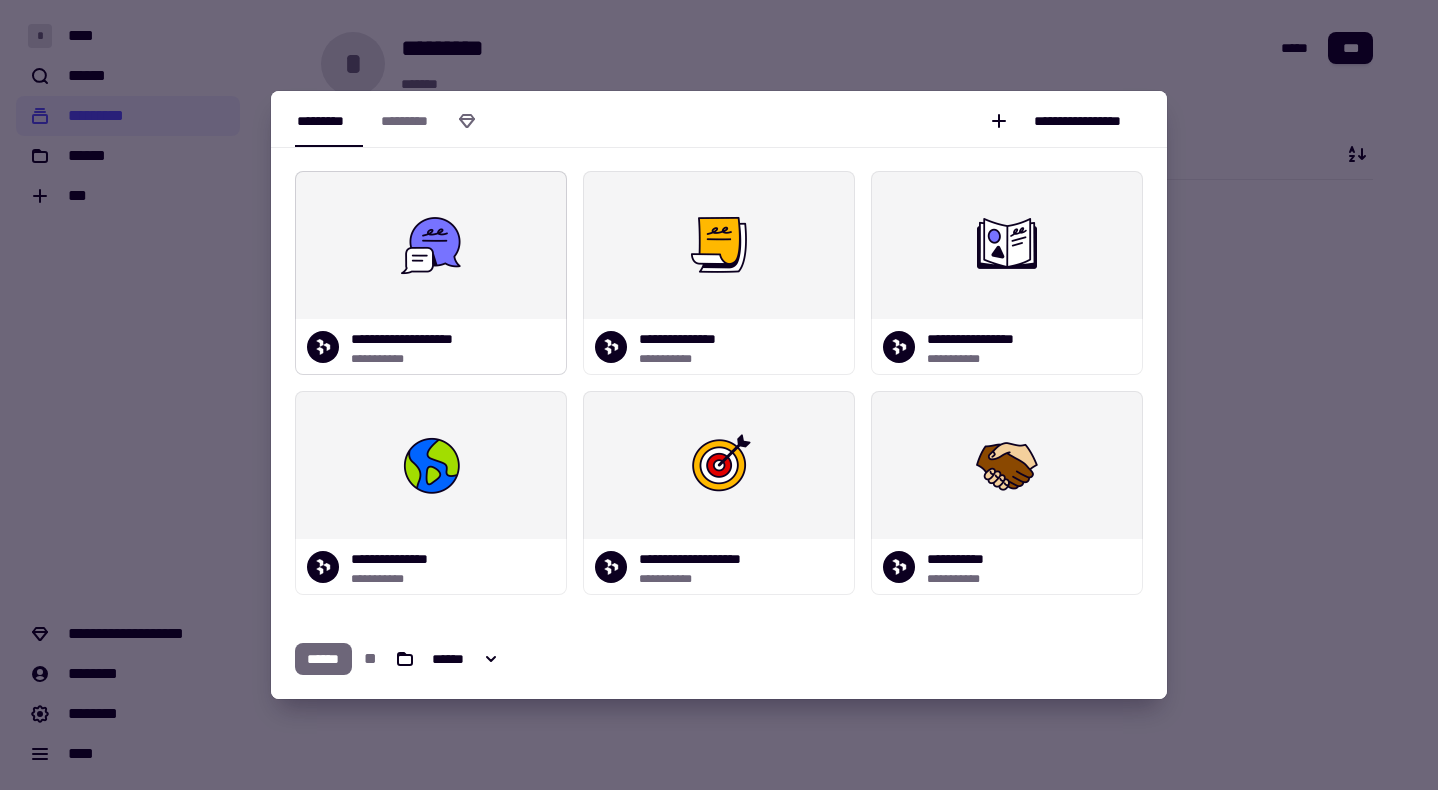 click at bounding box center [431, 245] 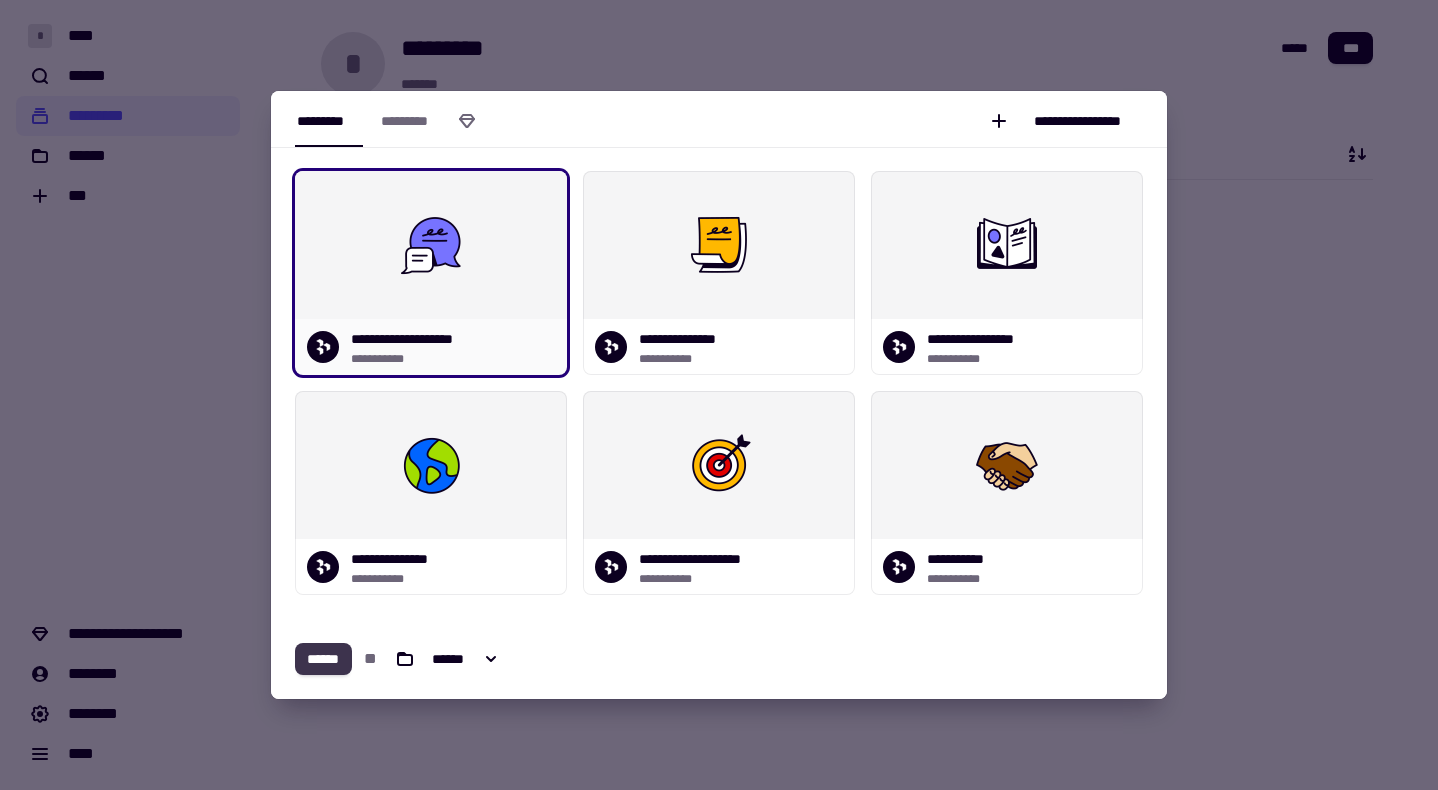 click on "******" 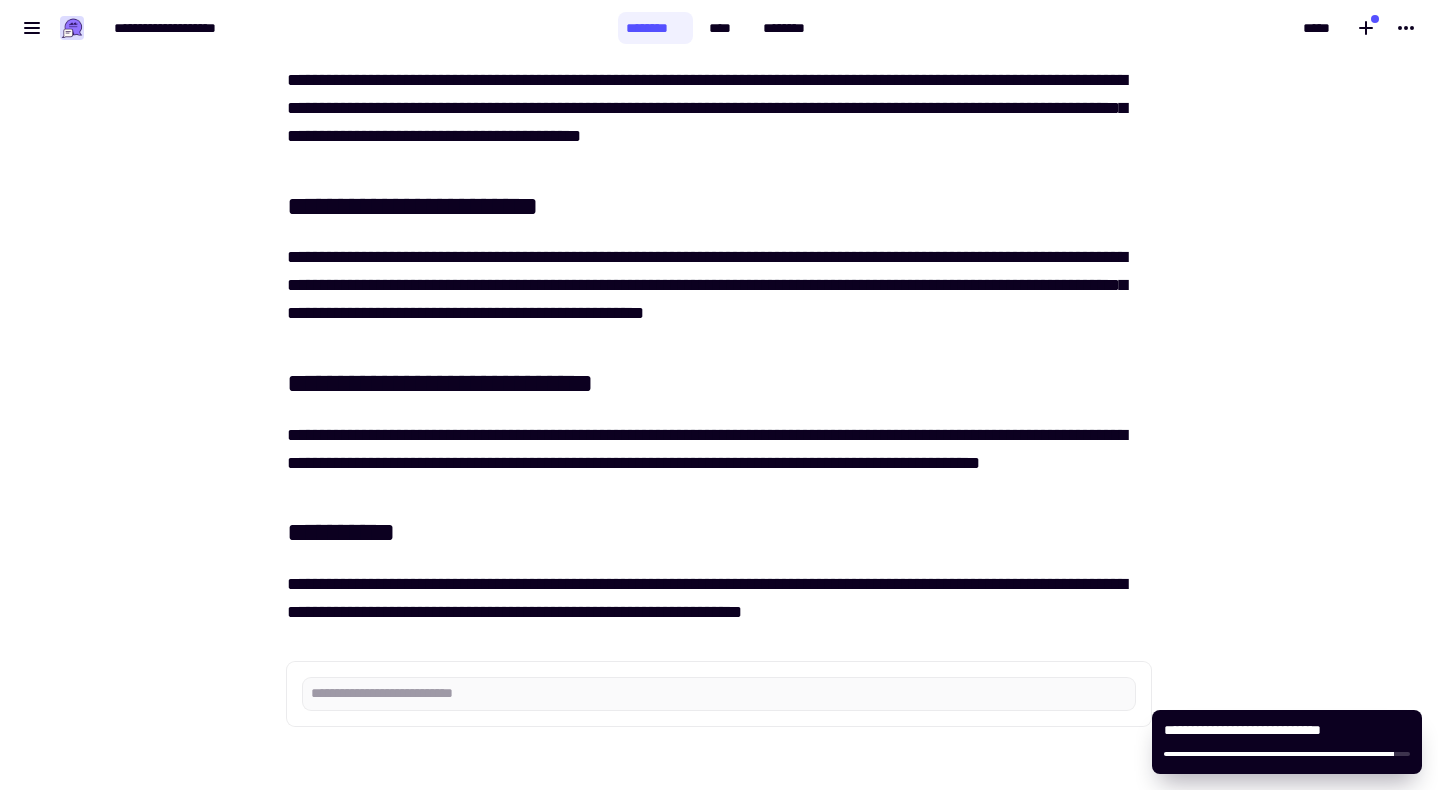 scroll, scrollTop: 0, scrollLeft: 0, axis: both 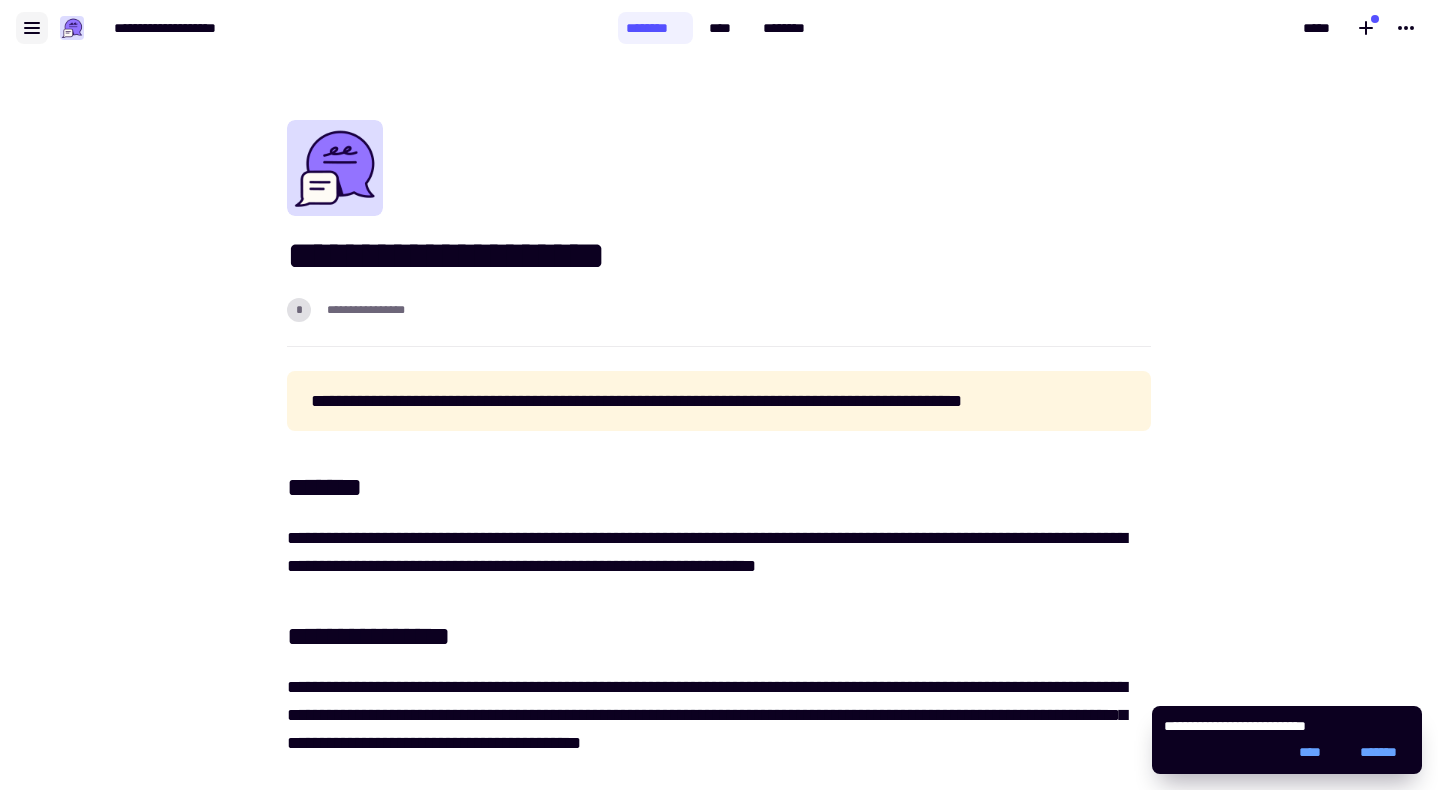 click 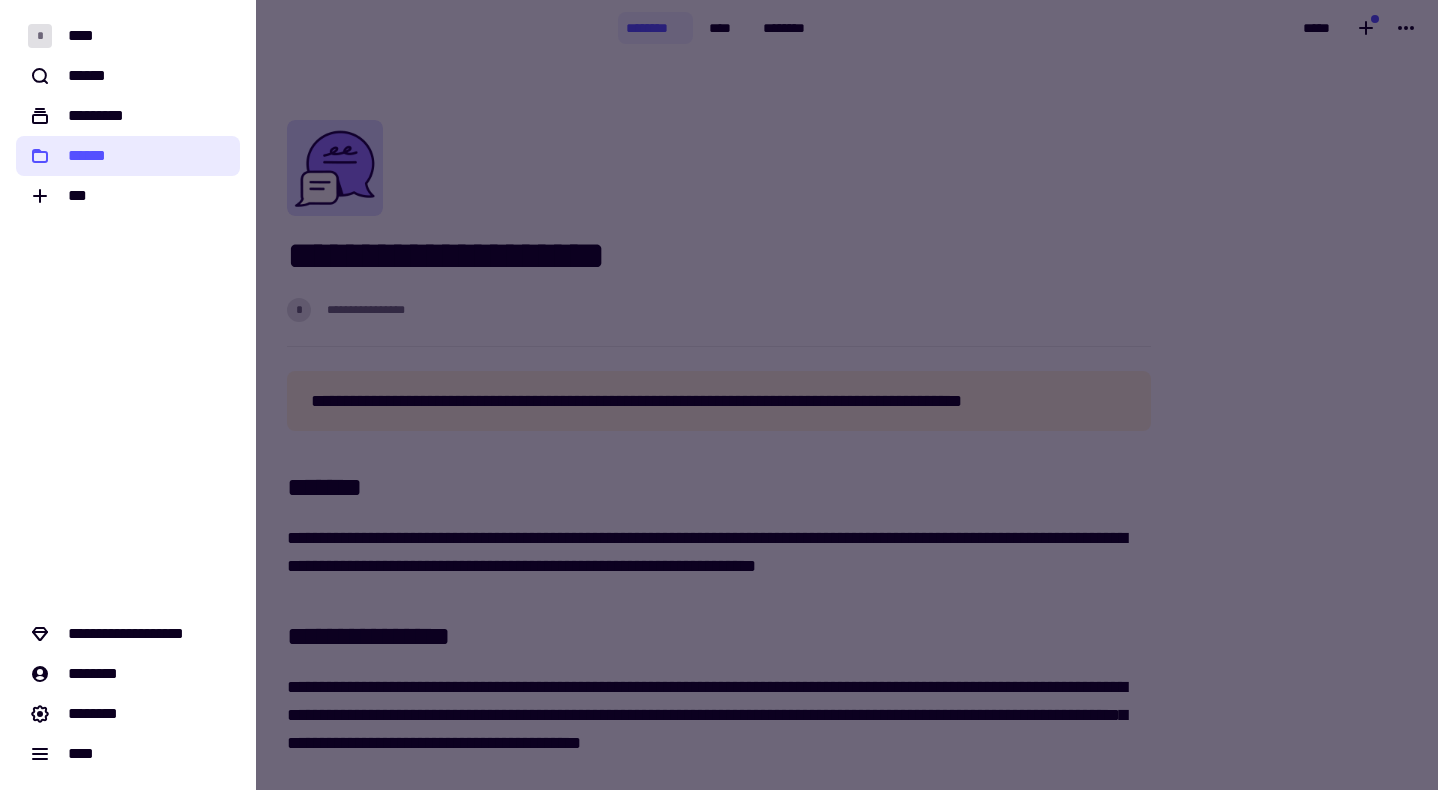 click on "******" 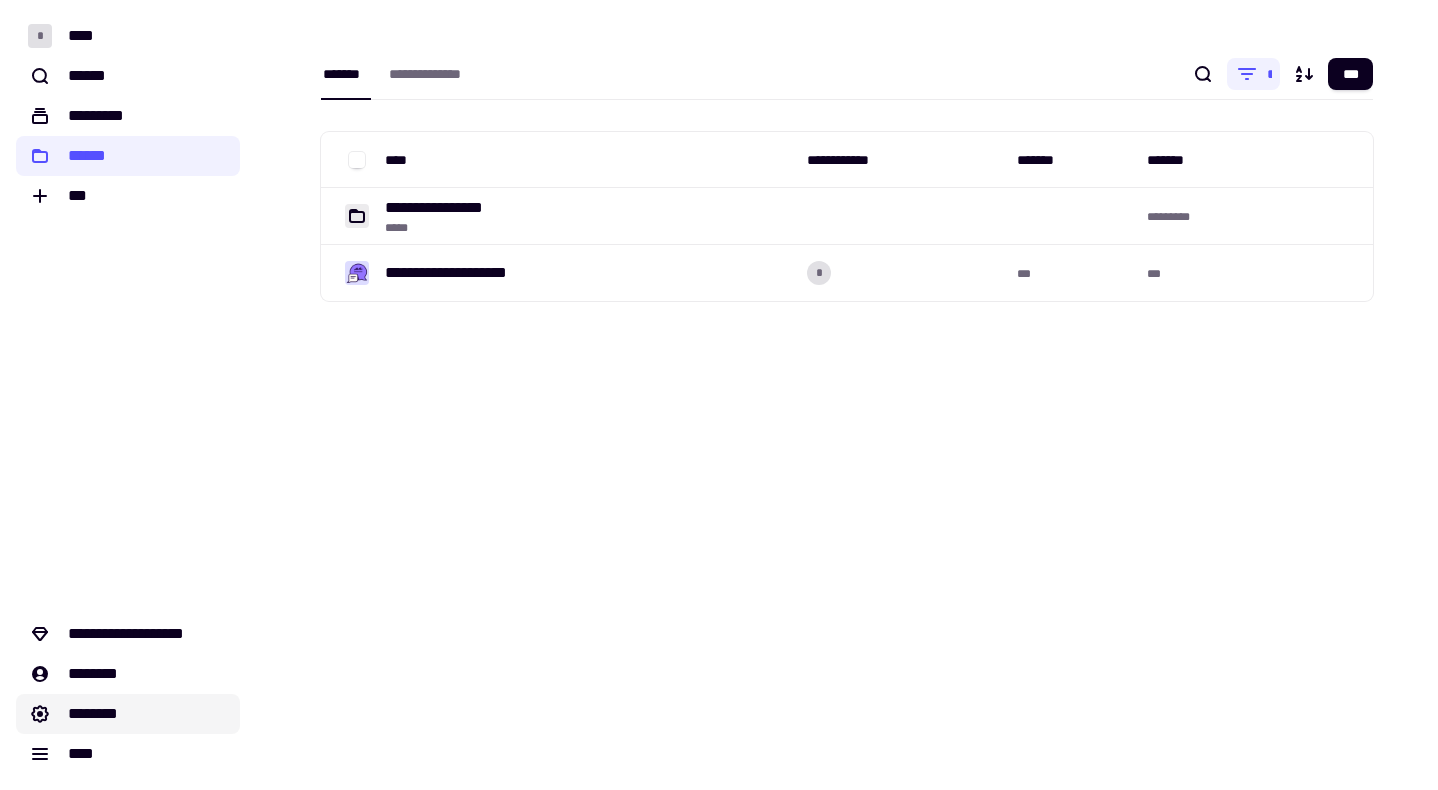 click on "********" 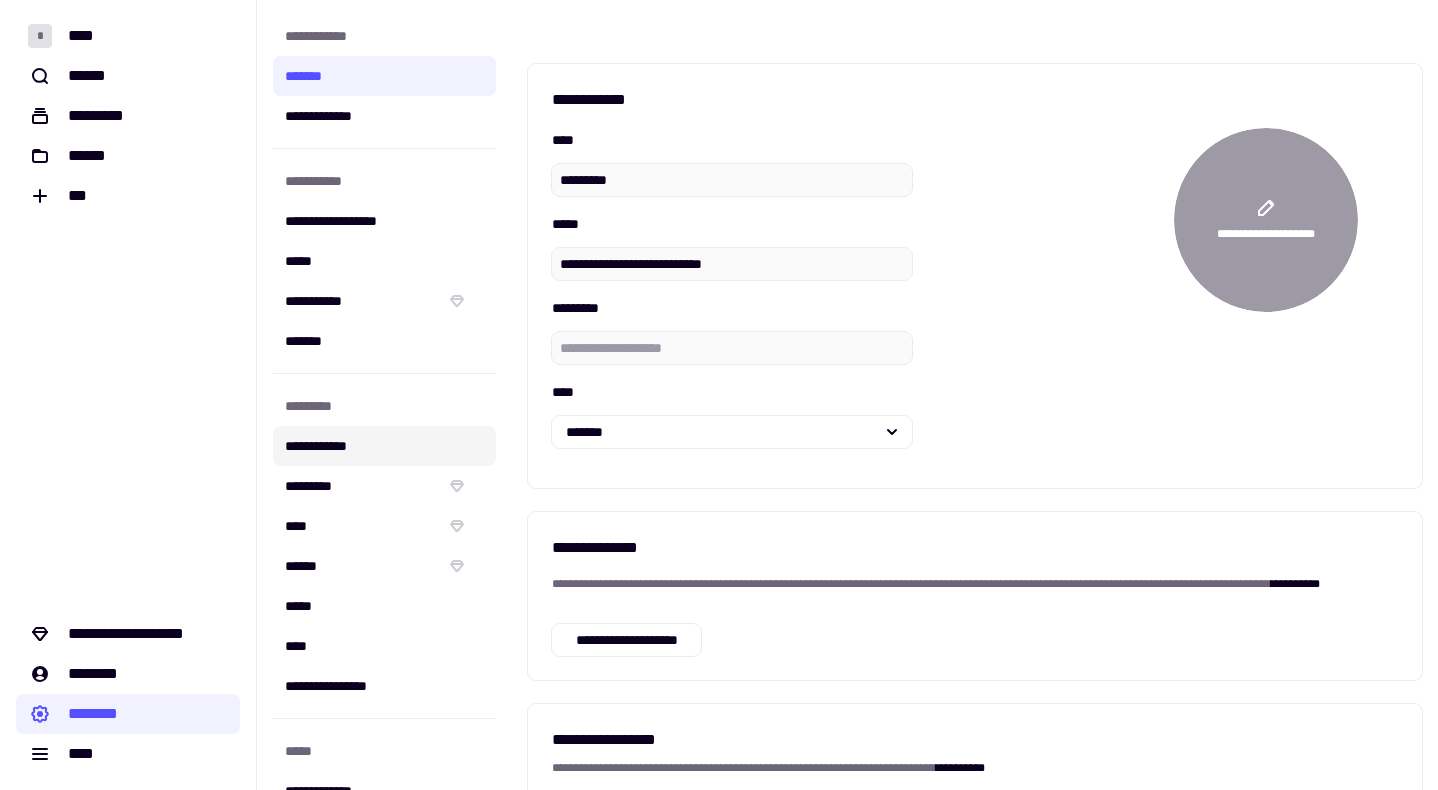 click on "**********" 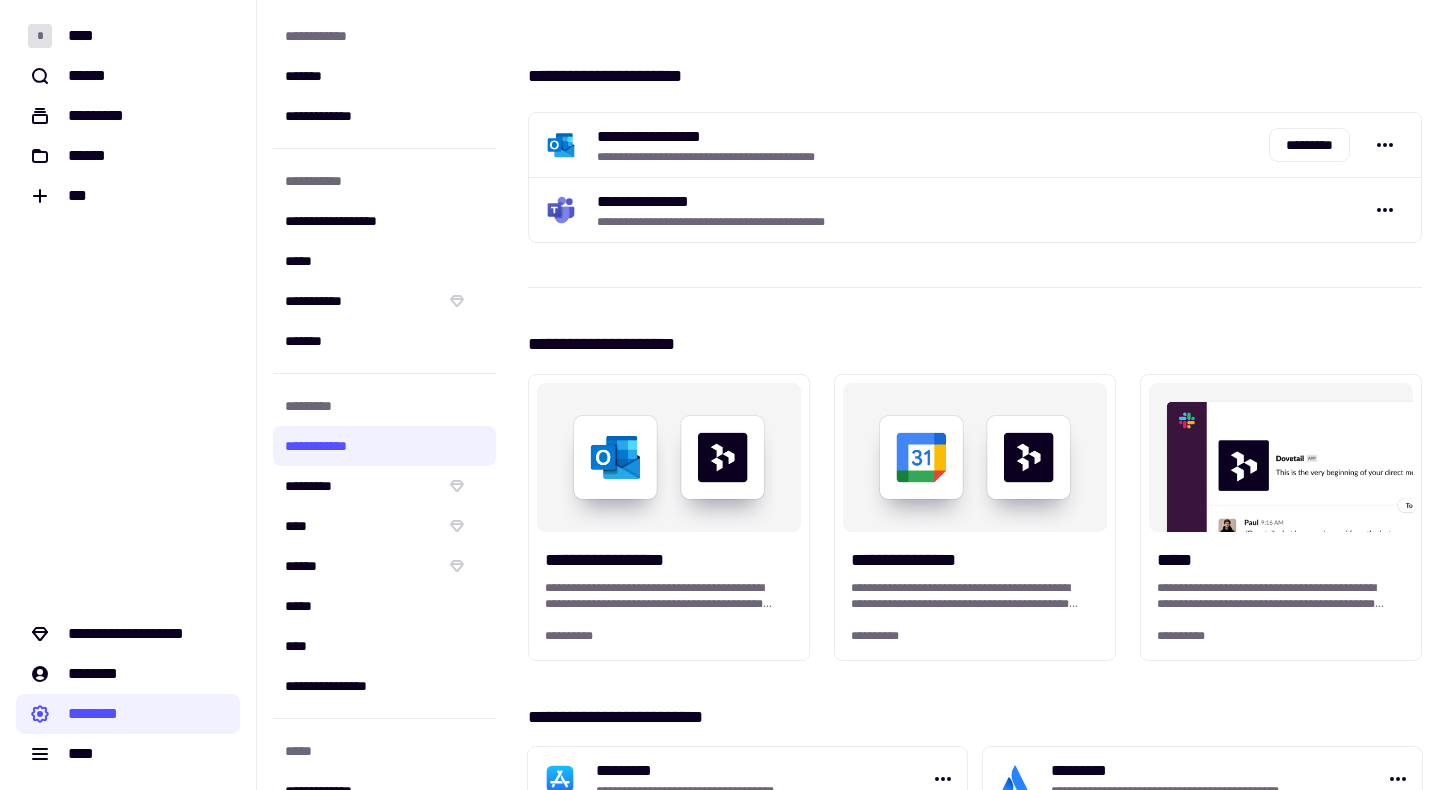 click at bounding box center (669, 457) 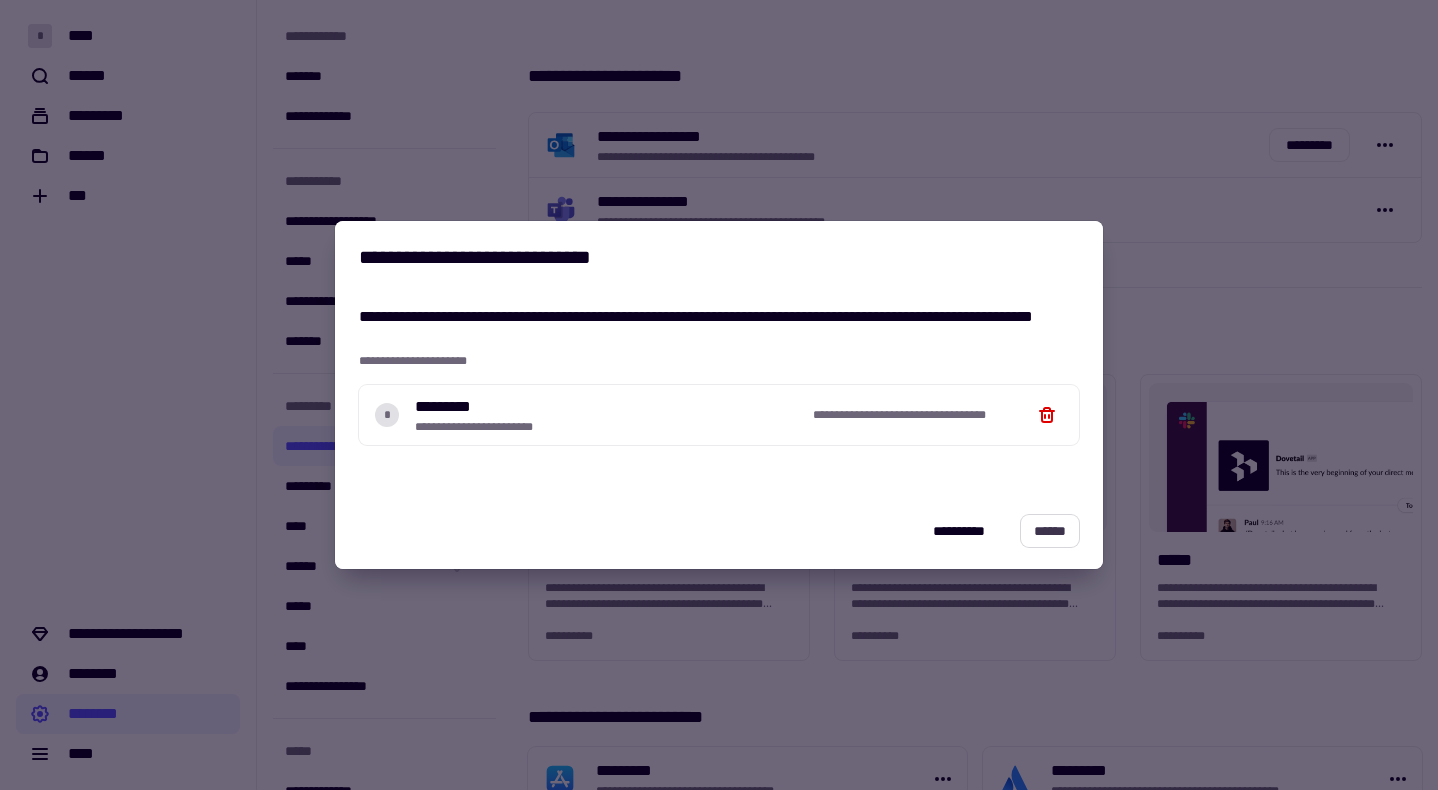 click on "******" 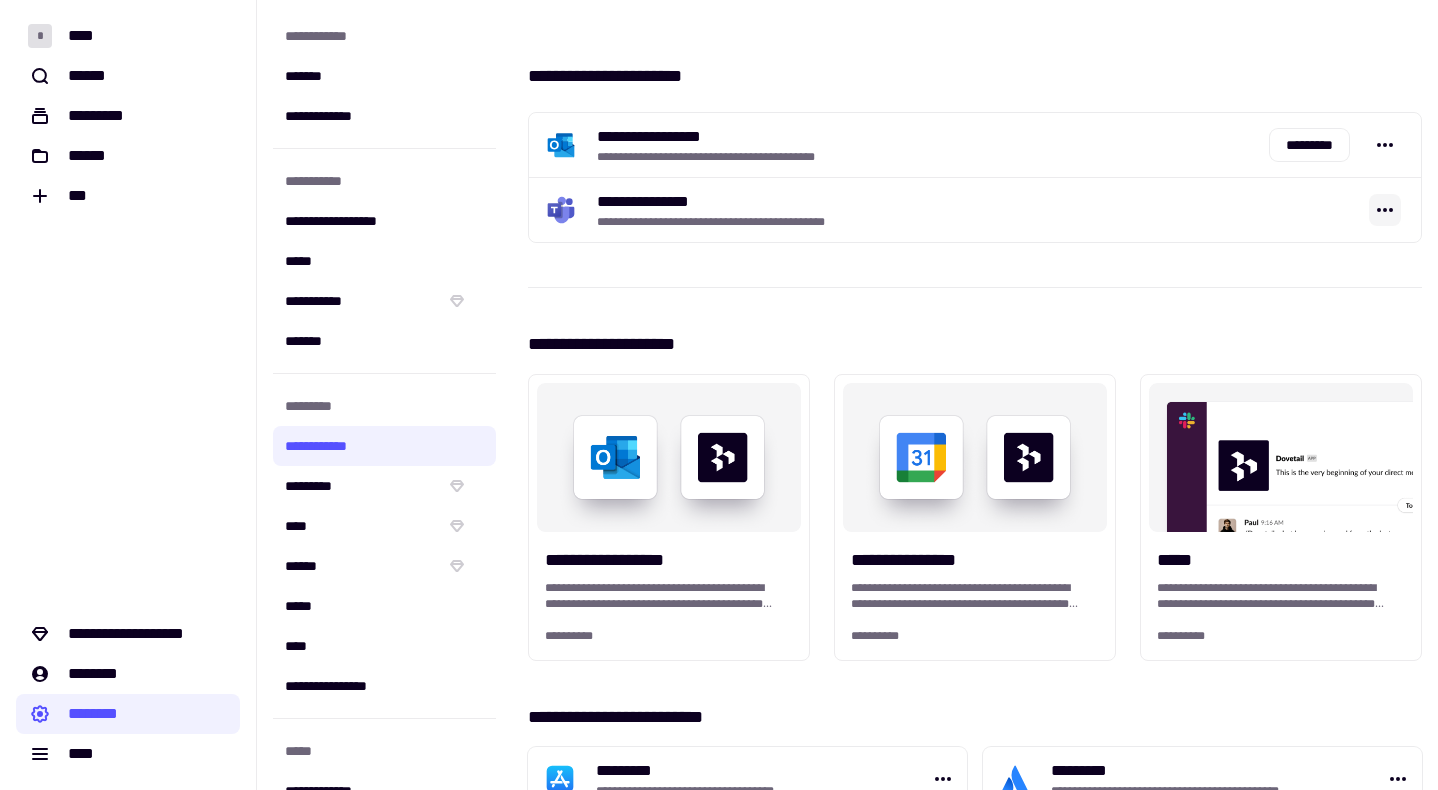 click 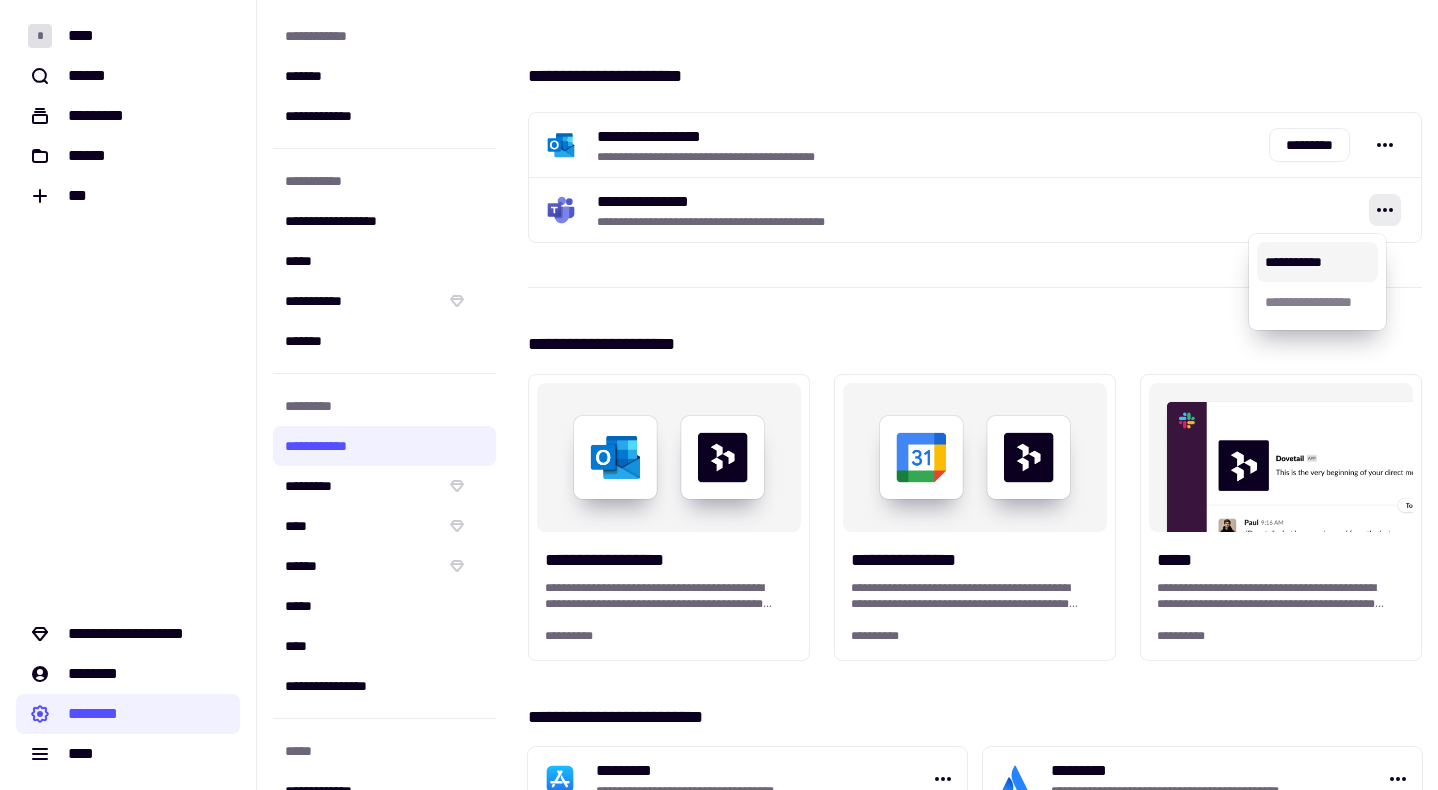 click on "**********" at bounding box center [1317, 262] 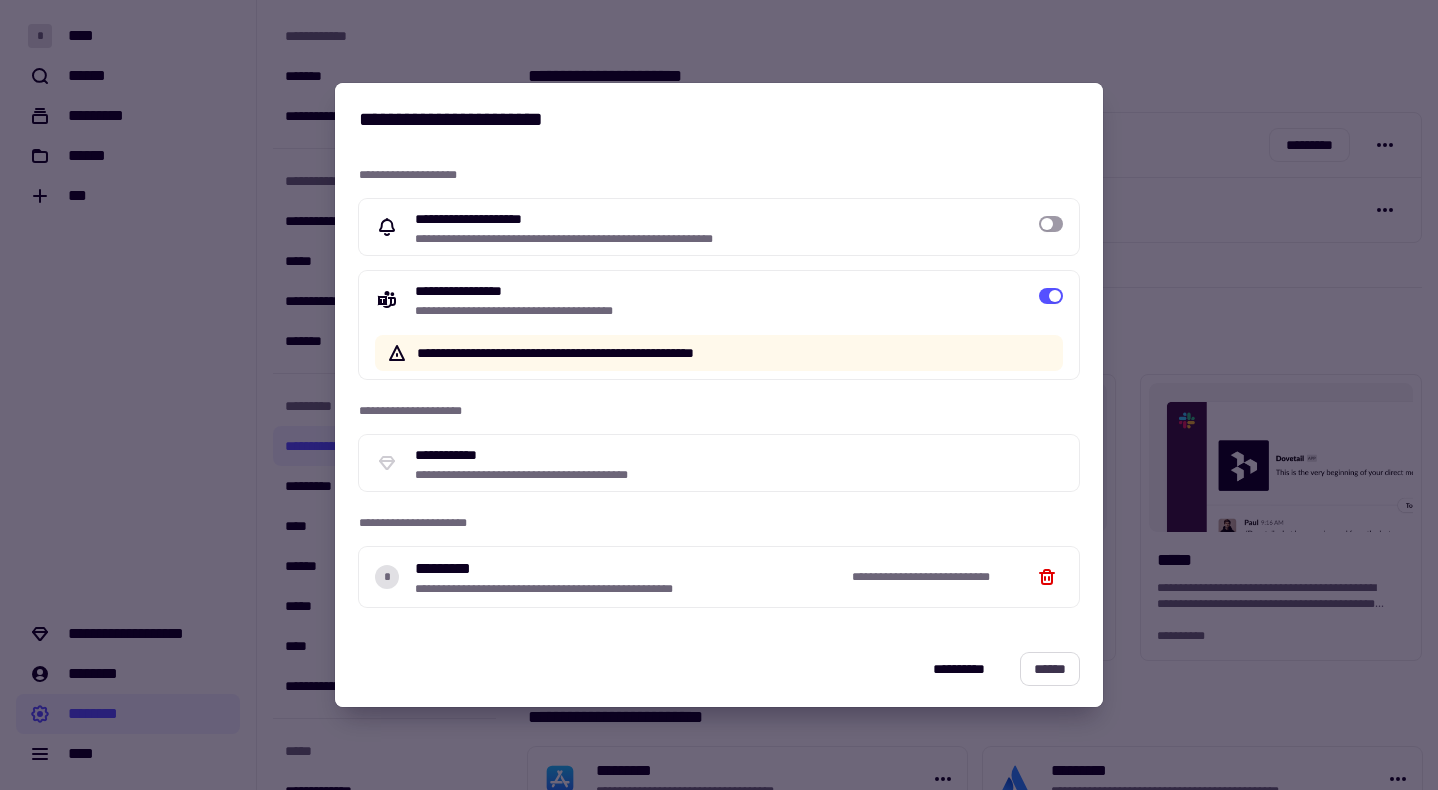 click on "******" 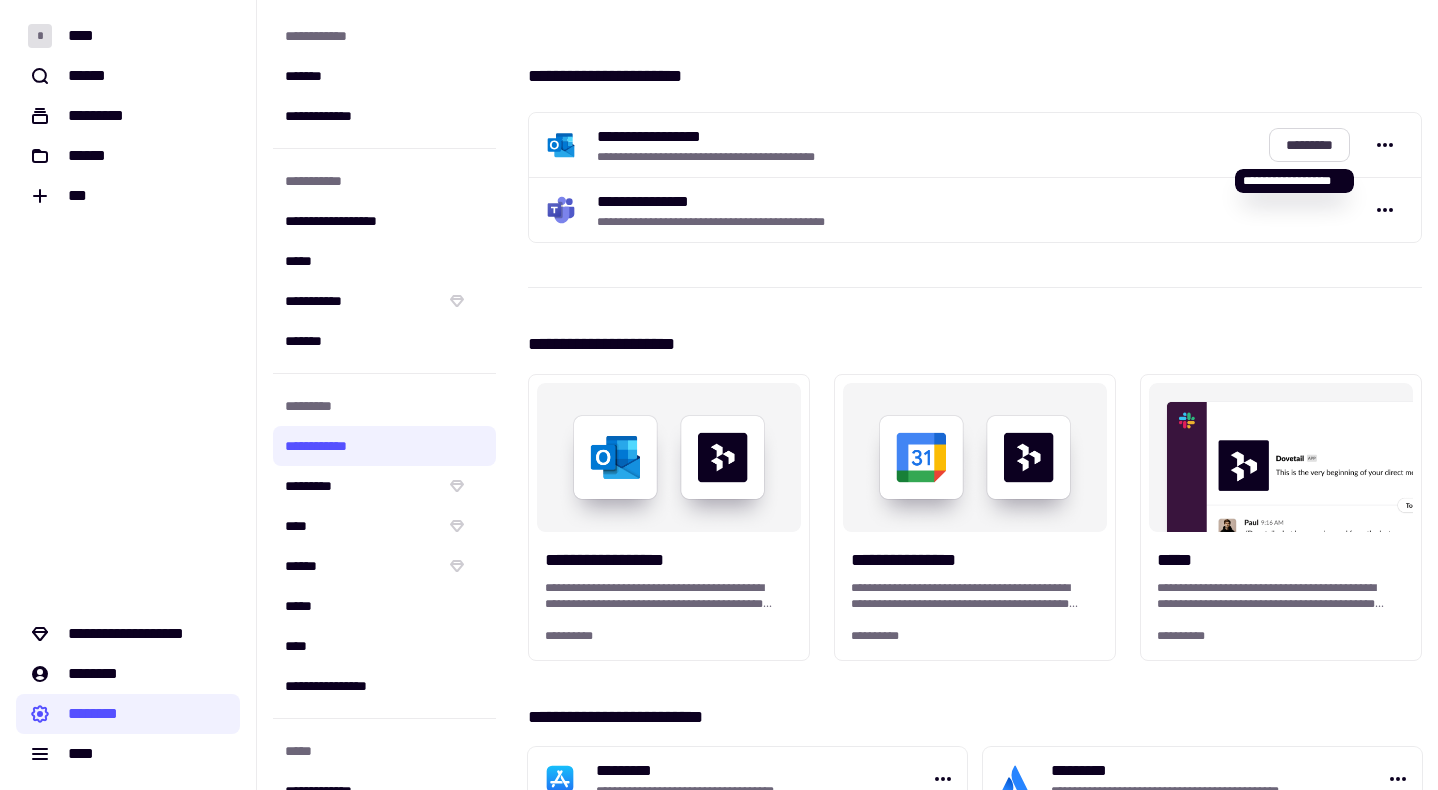 click on "*********" 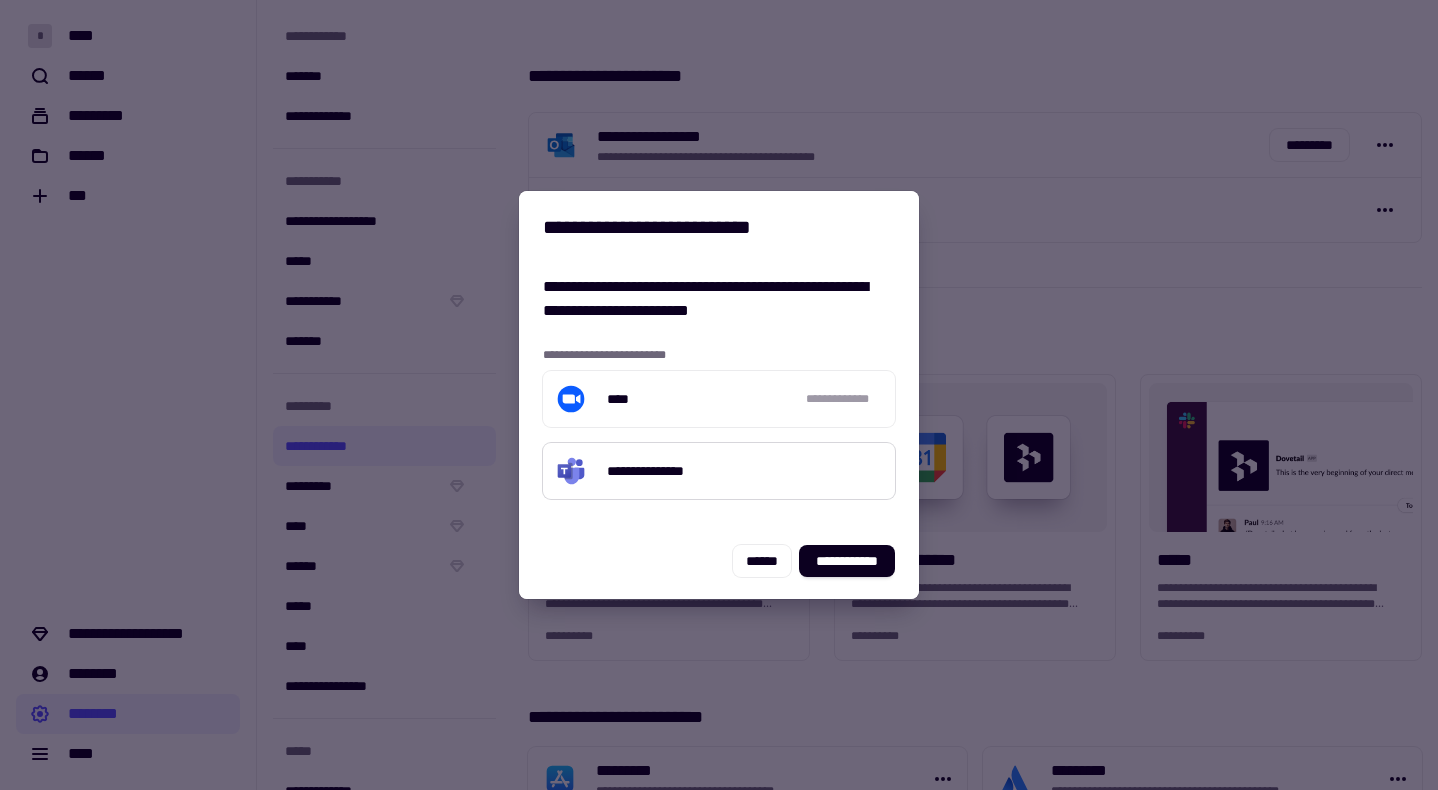 click on "**********" at bounding box center [719, 471] 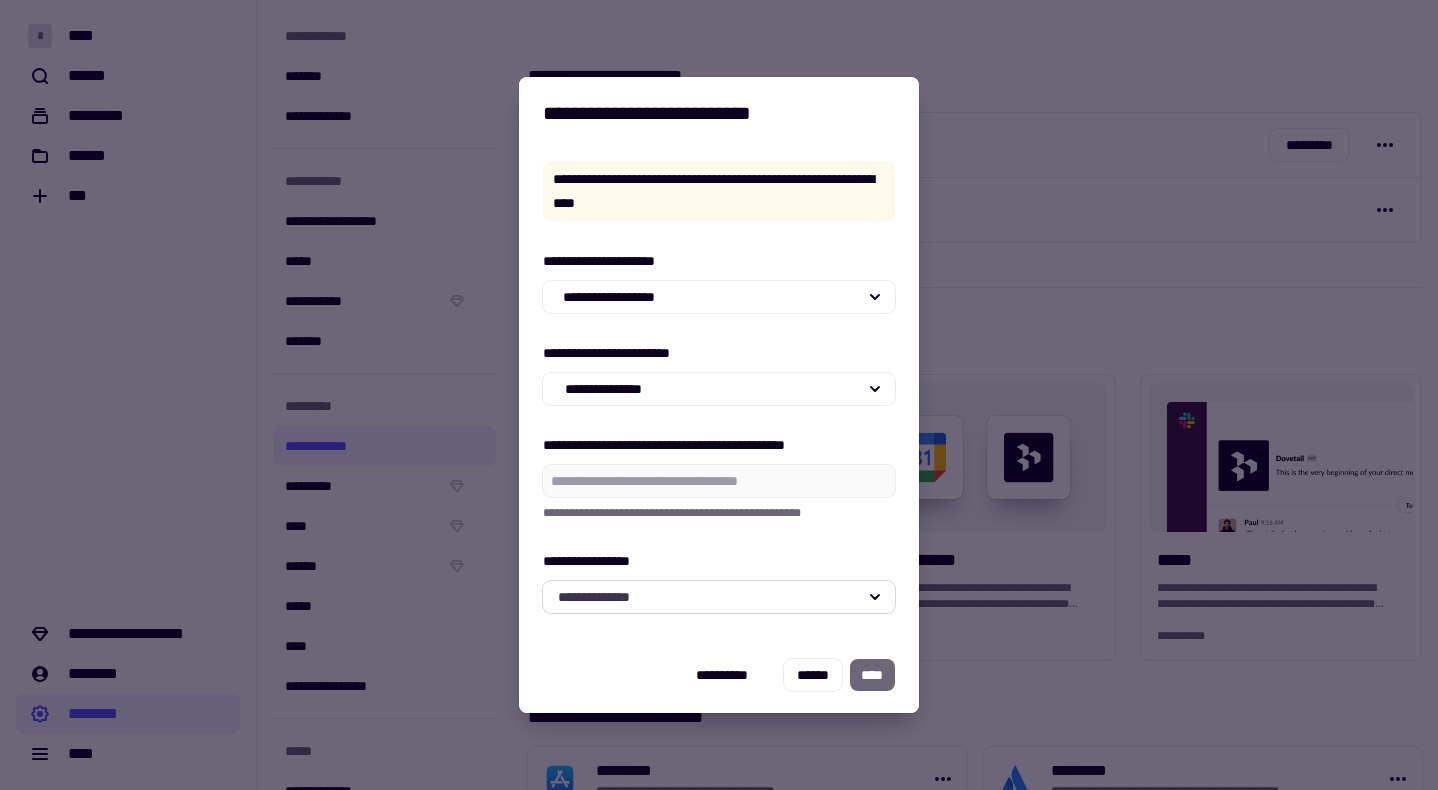click on "**********" 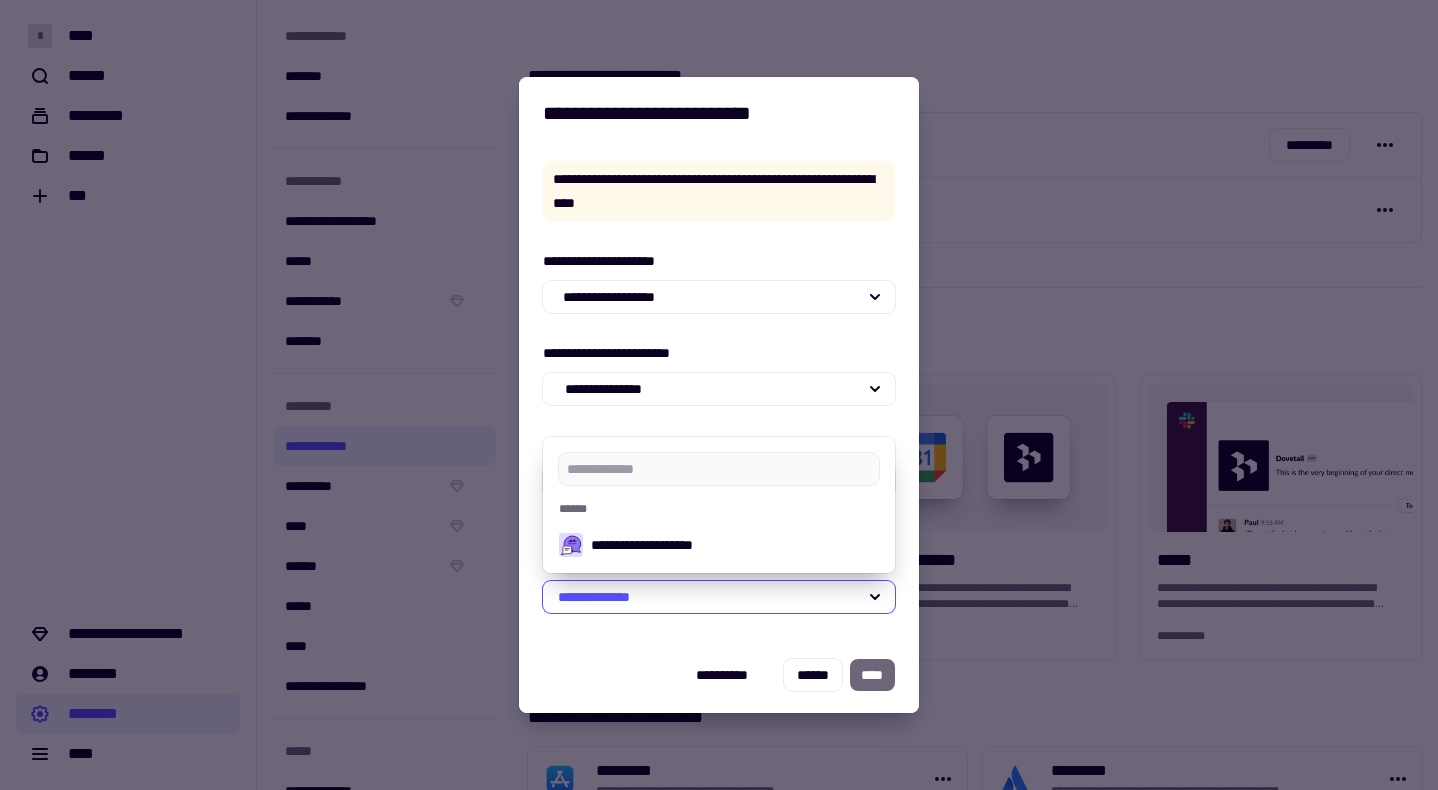 click on "**********" at bounding box center [735, 545] 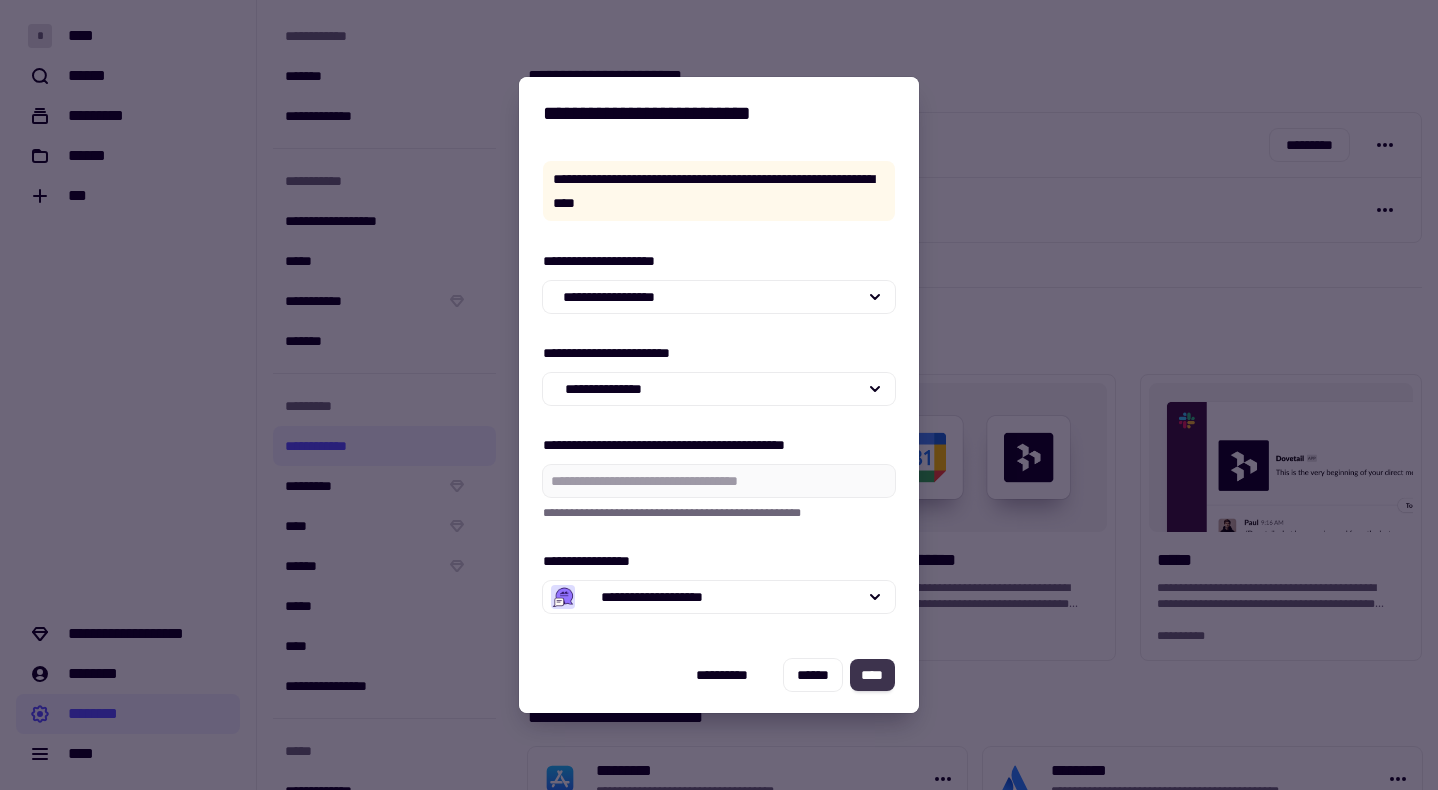 click on "****" 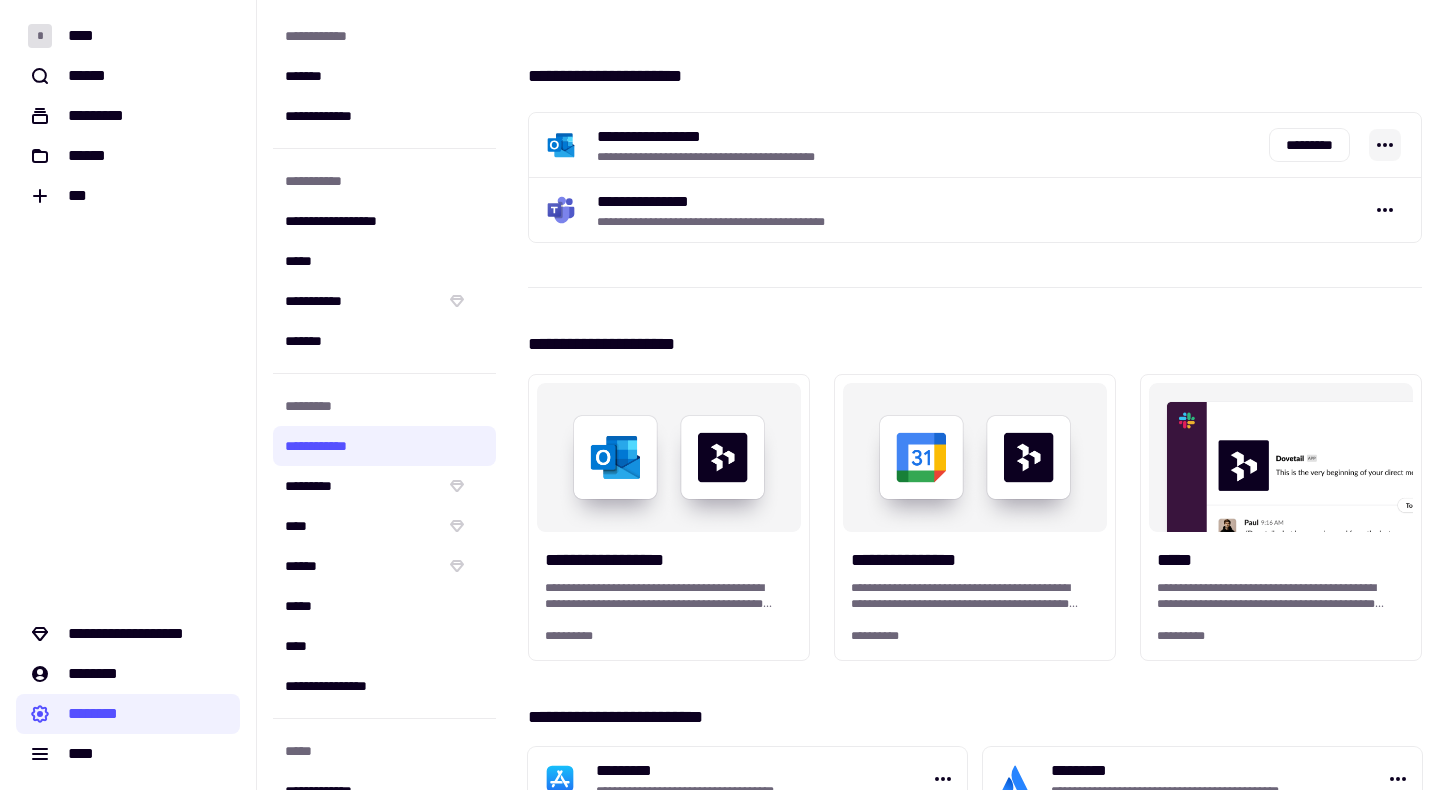 click 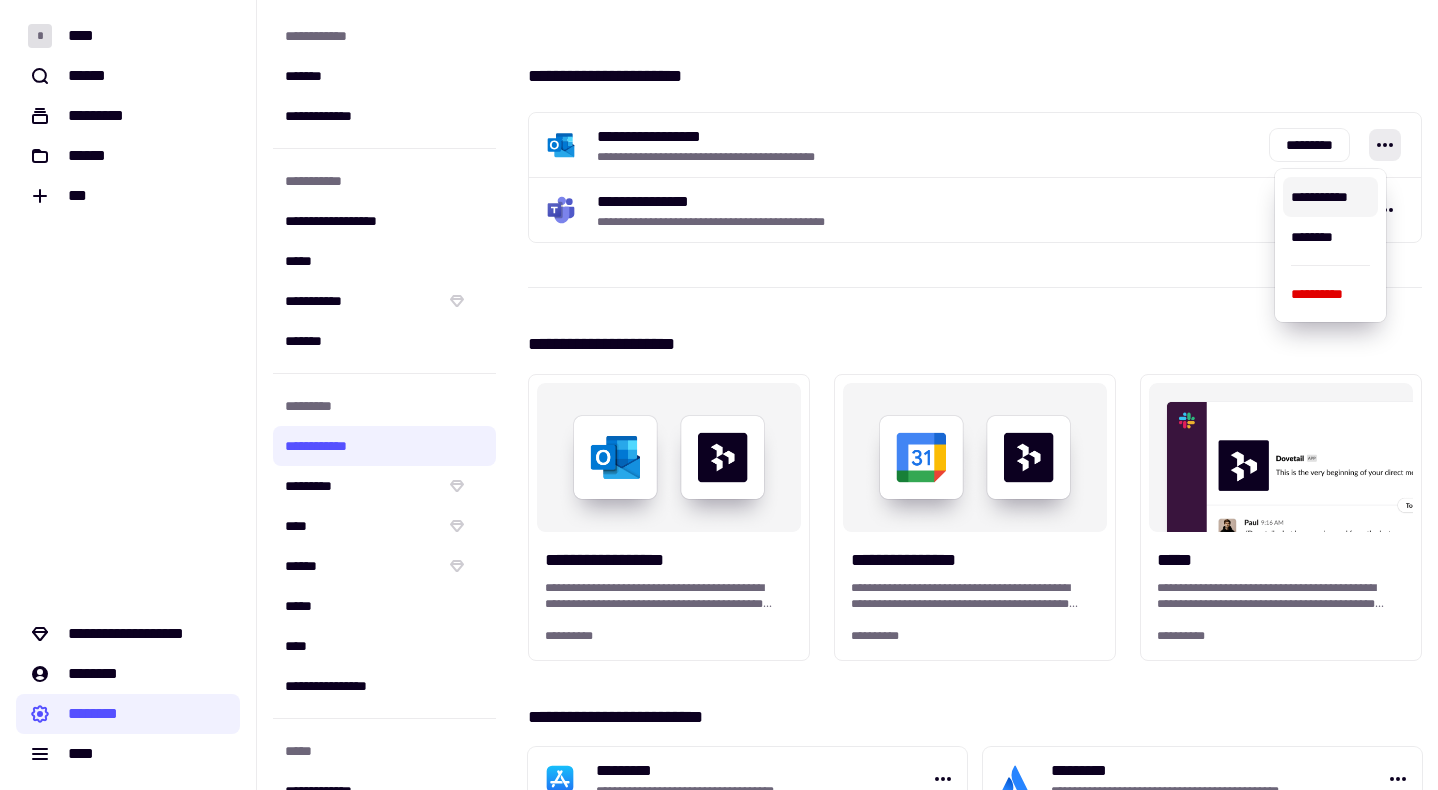 click on "**********" at bounding box center (975, 1168) 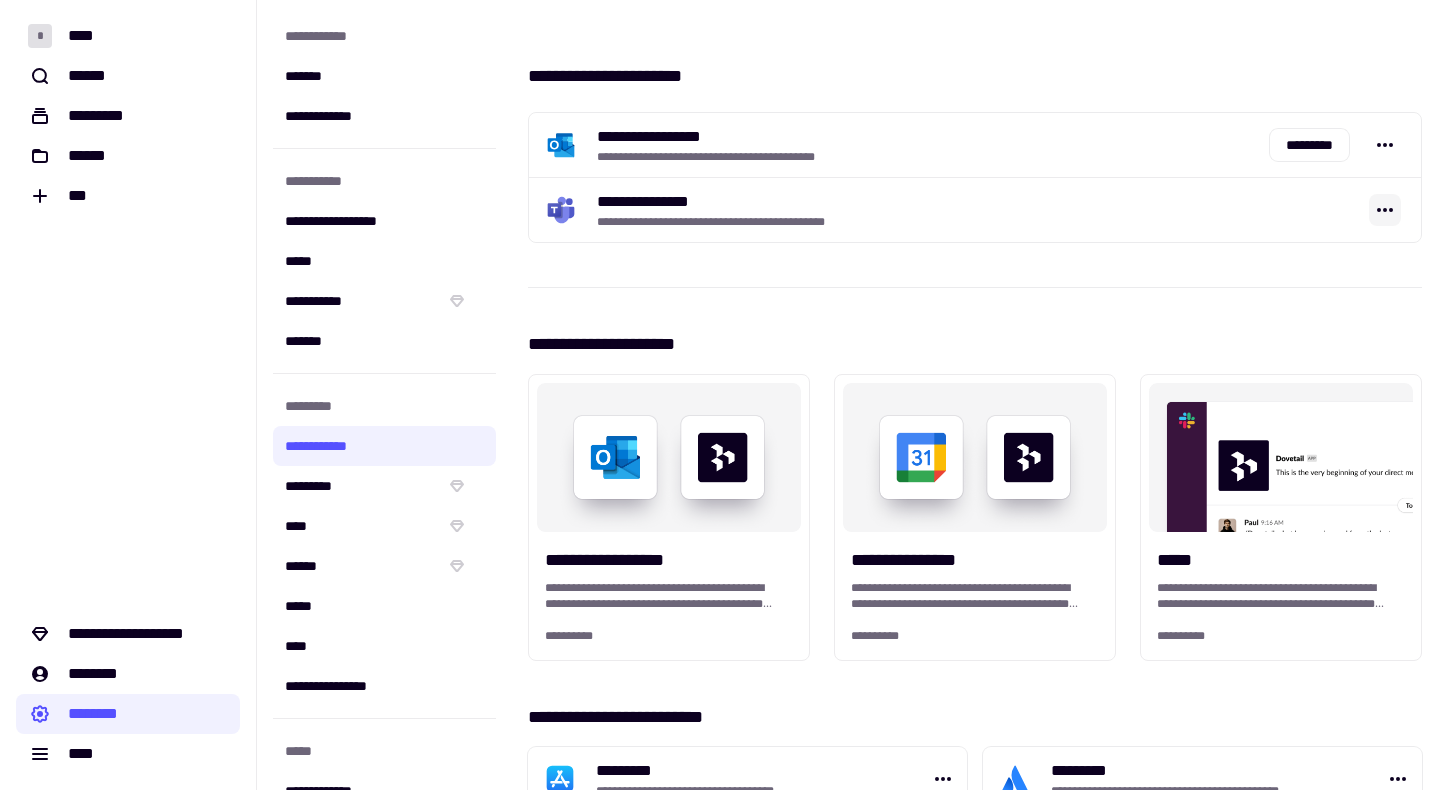 click 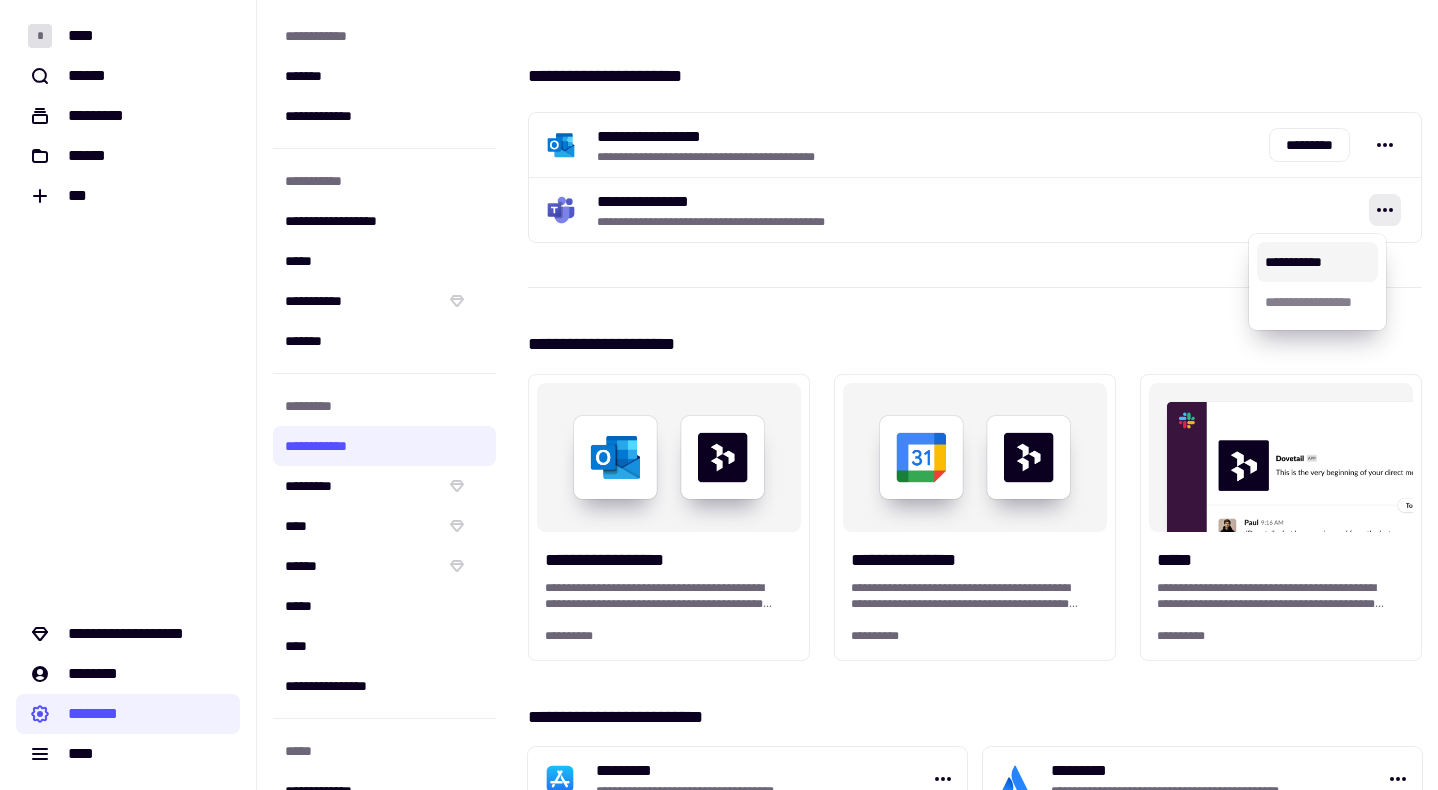 click on "**********" at bounding box center [1317, 262] 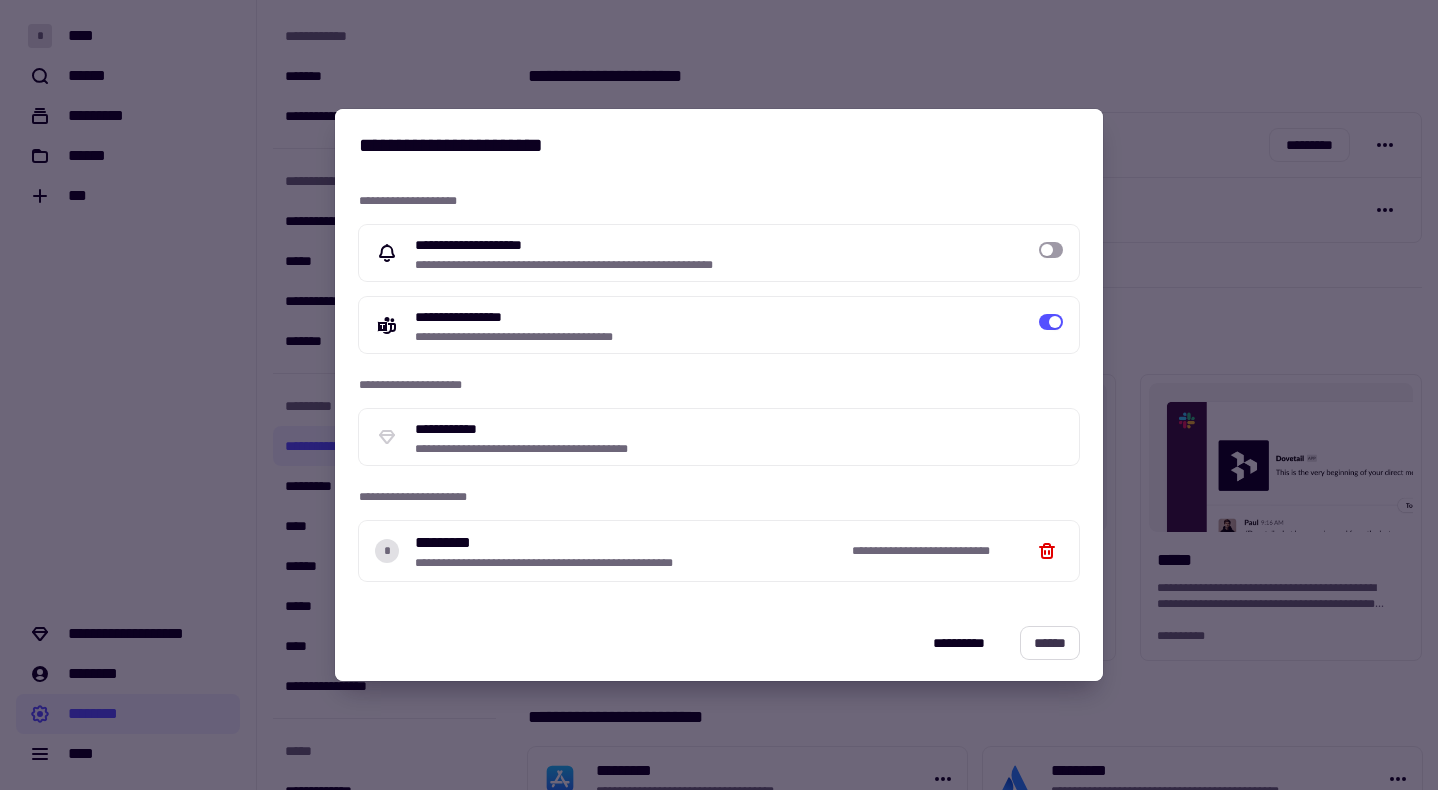 click on "******" 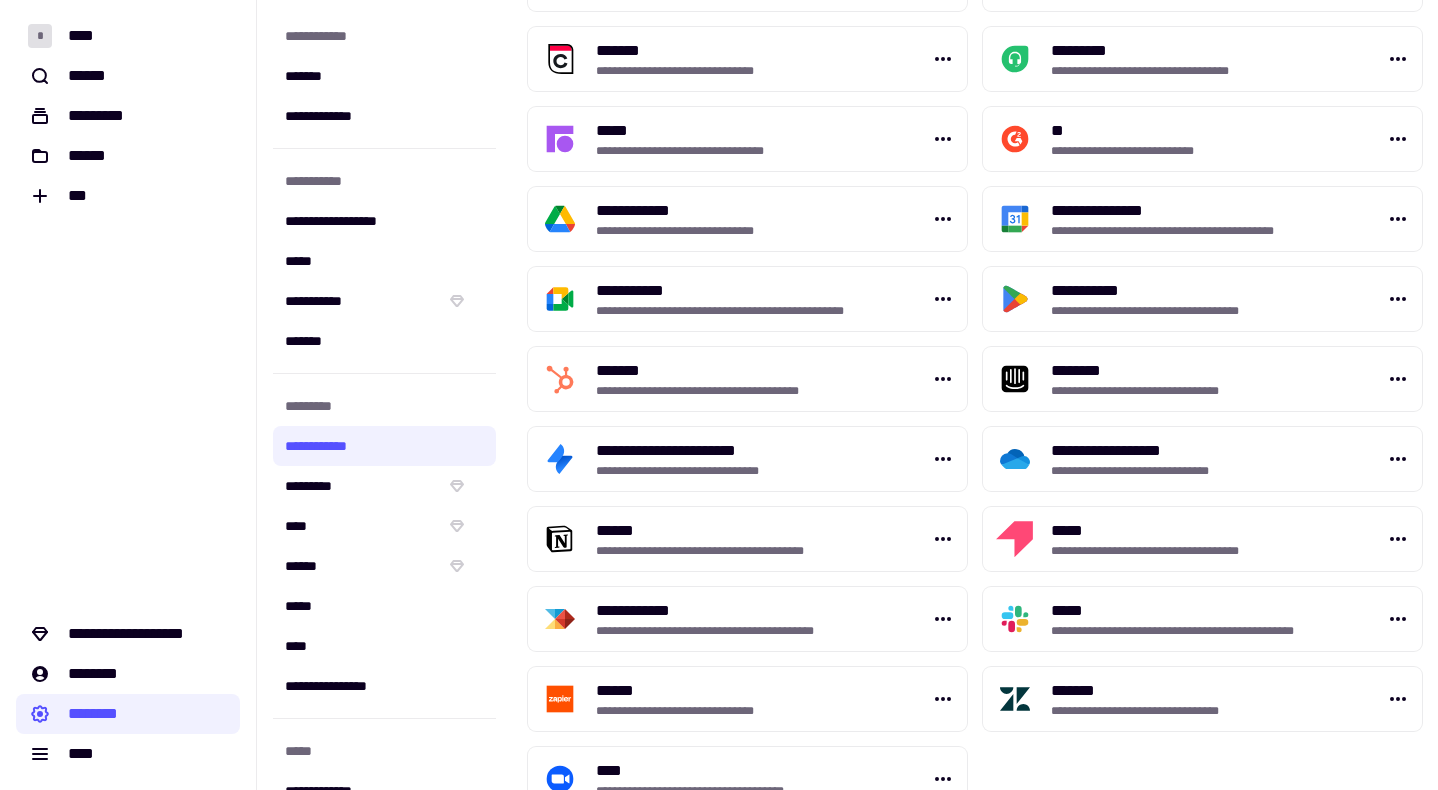 scroll, scrollTop: 900, scrollLeft: 0, axis: vertical 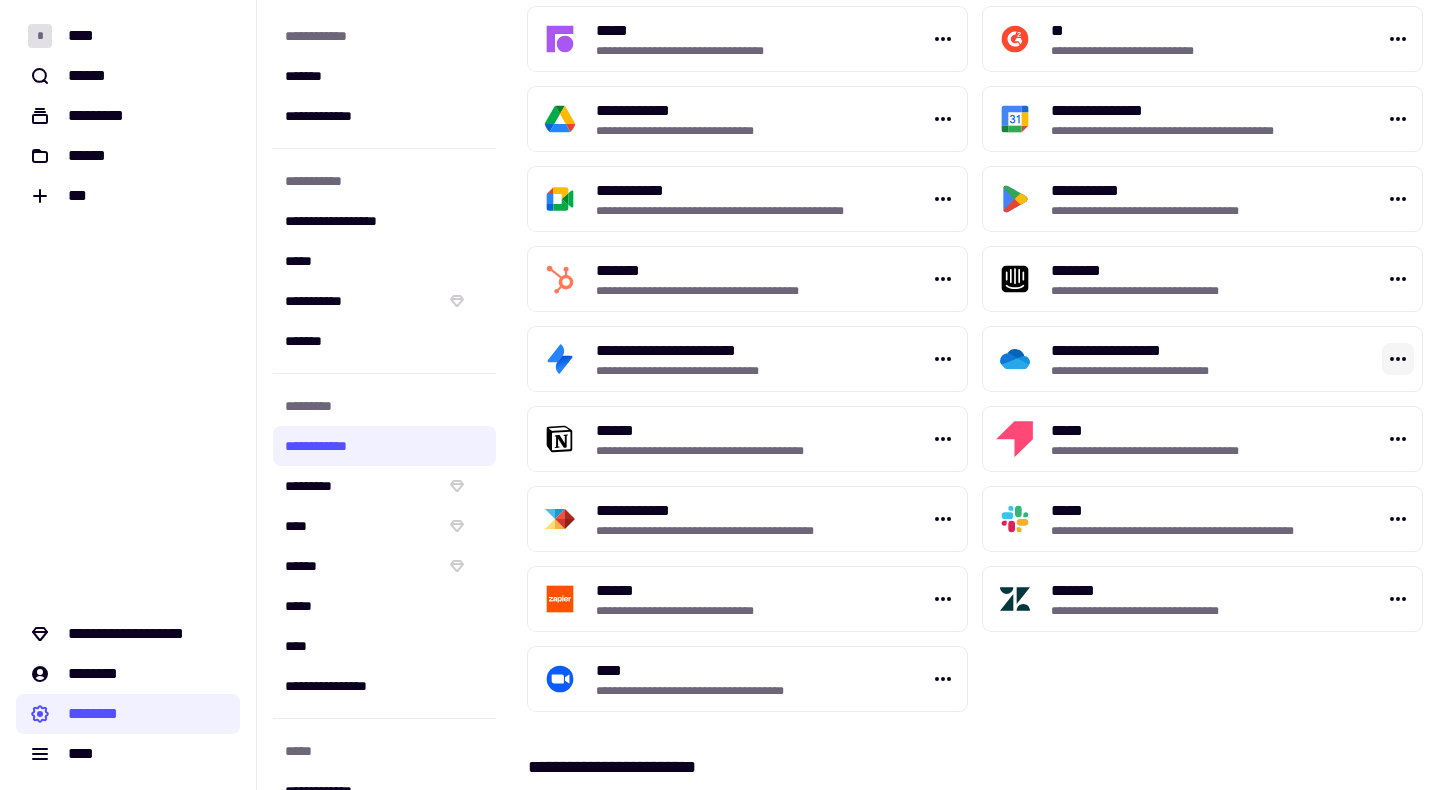 click 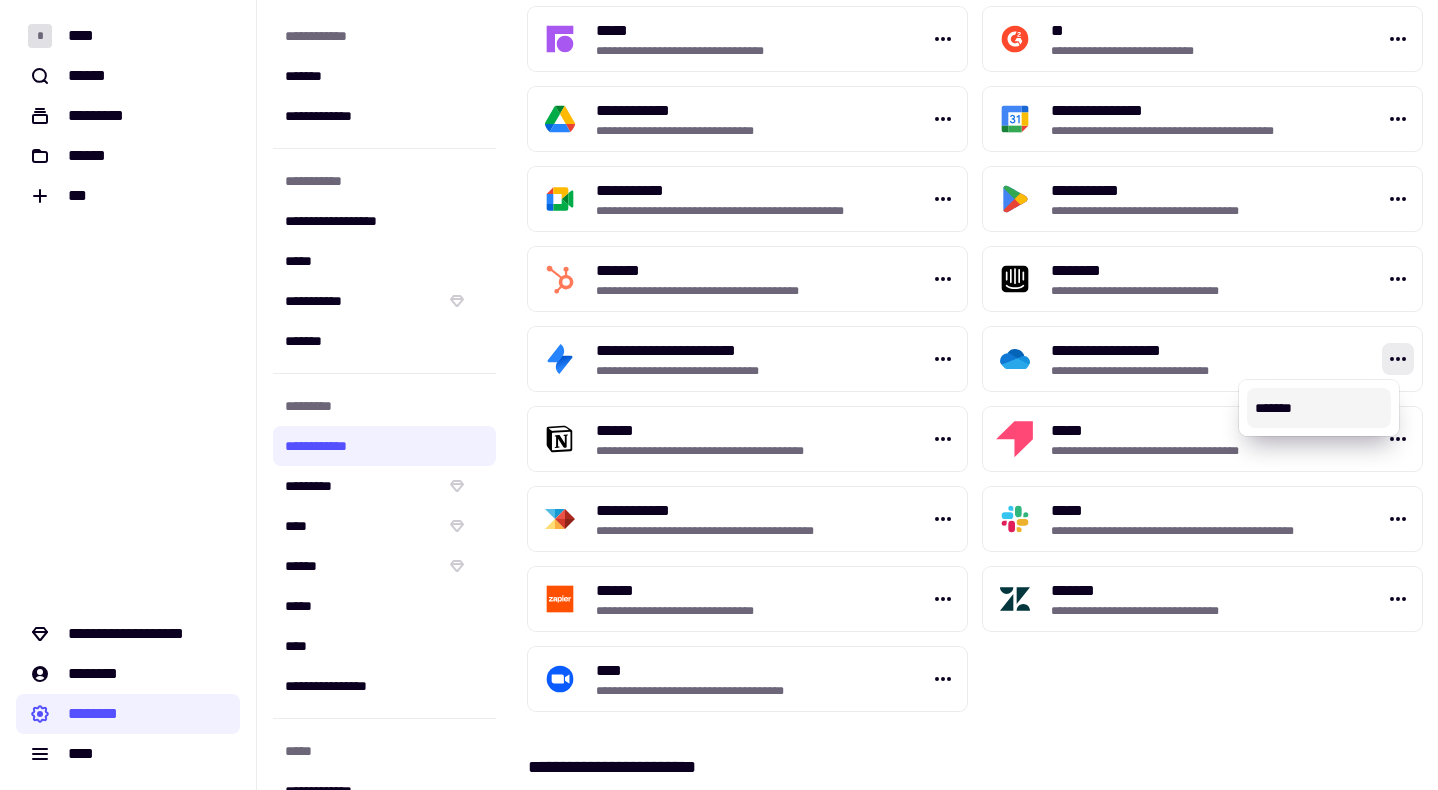 click on "*******" at bounding box center [1319, 408] 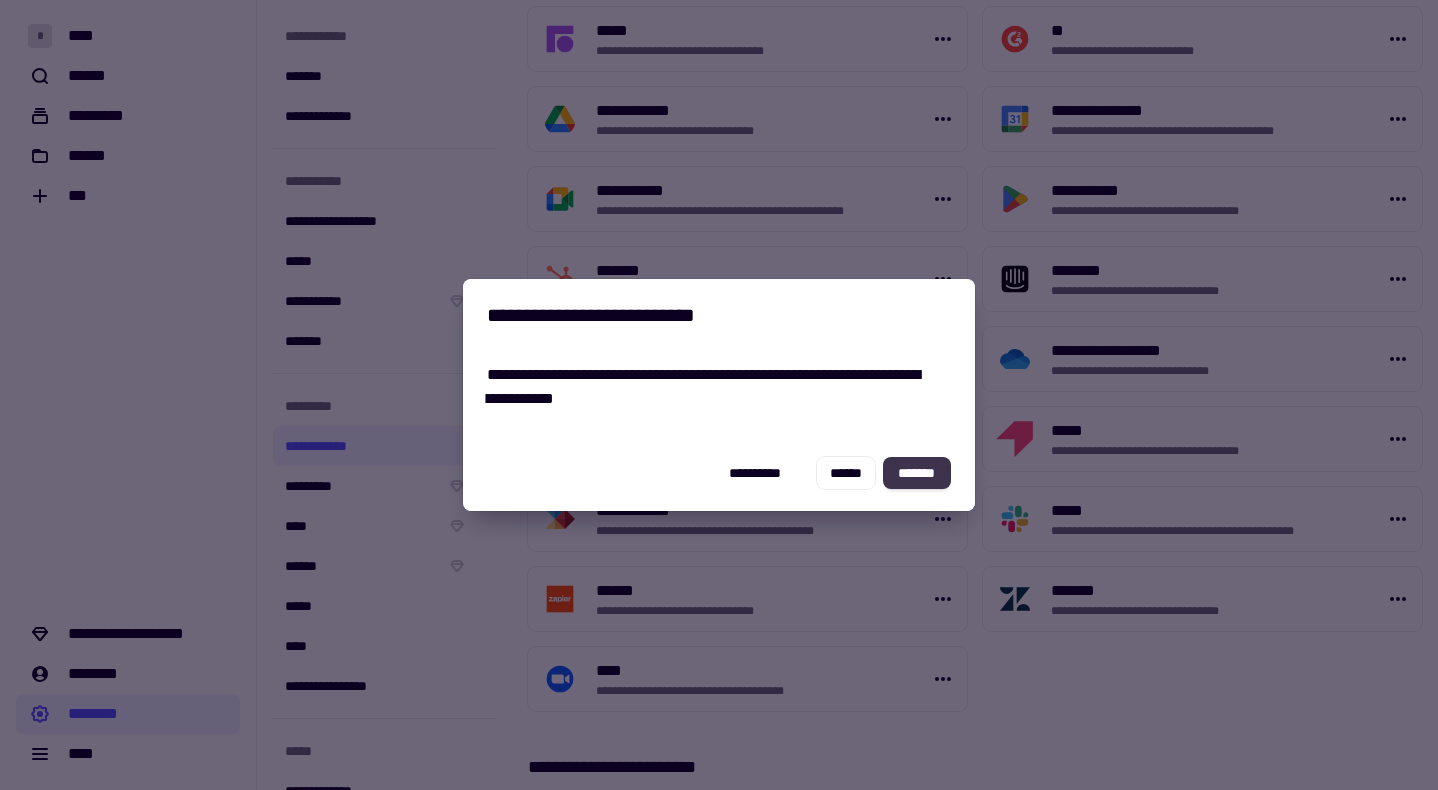 click on "*******" 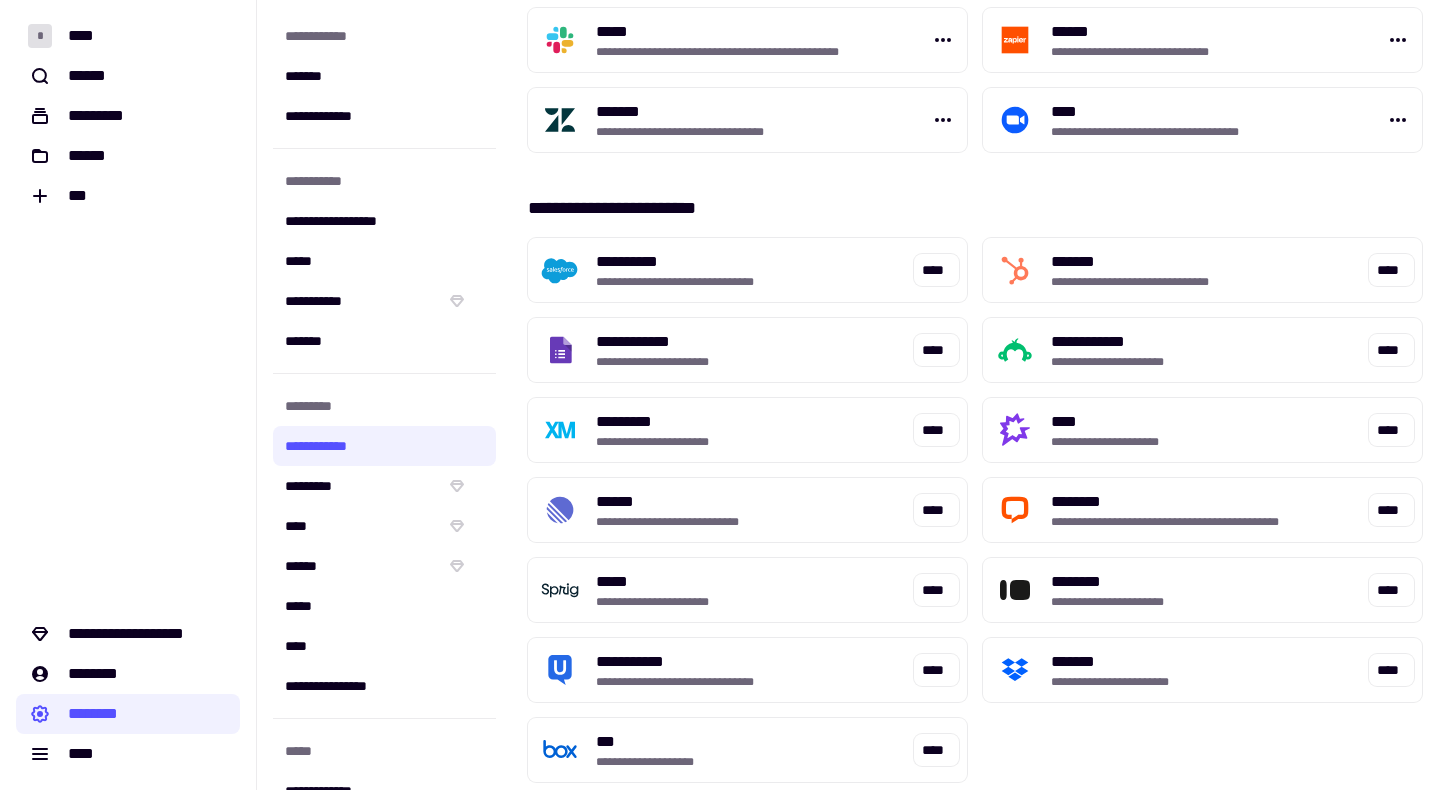scroll, scrollTop: 1544, scrollLeft: 0, axis: vertical 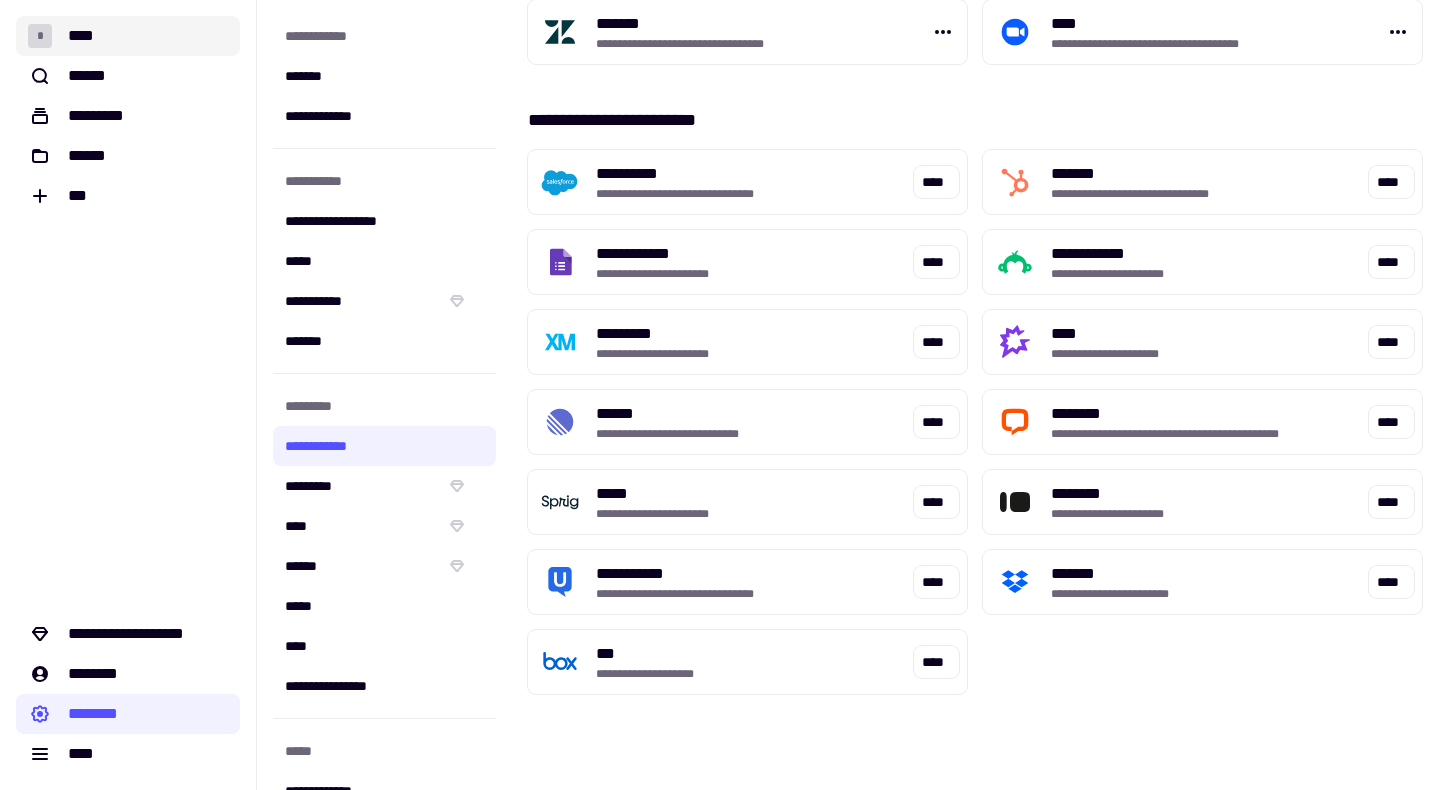 click on "* ****" 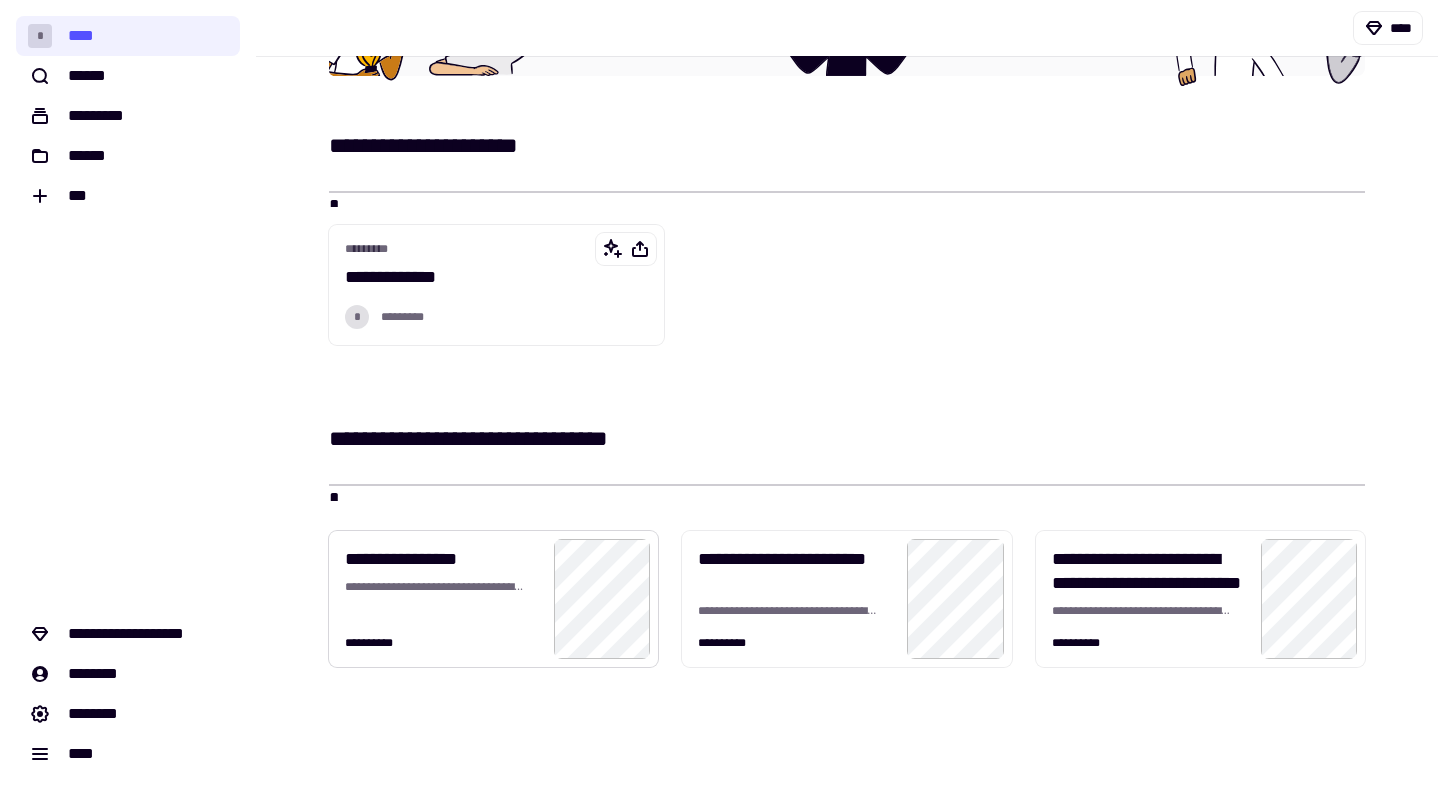 scroll, scrollTop: 395, scrollLeft: 0, axis: vertical 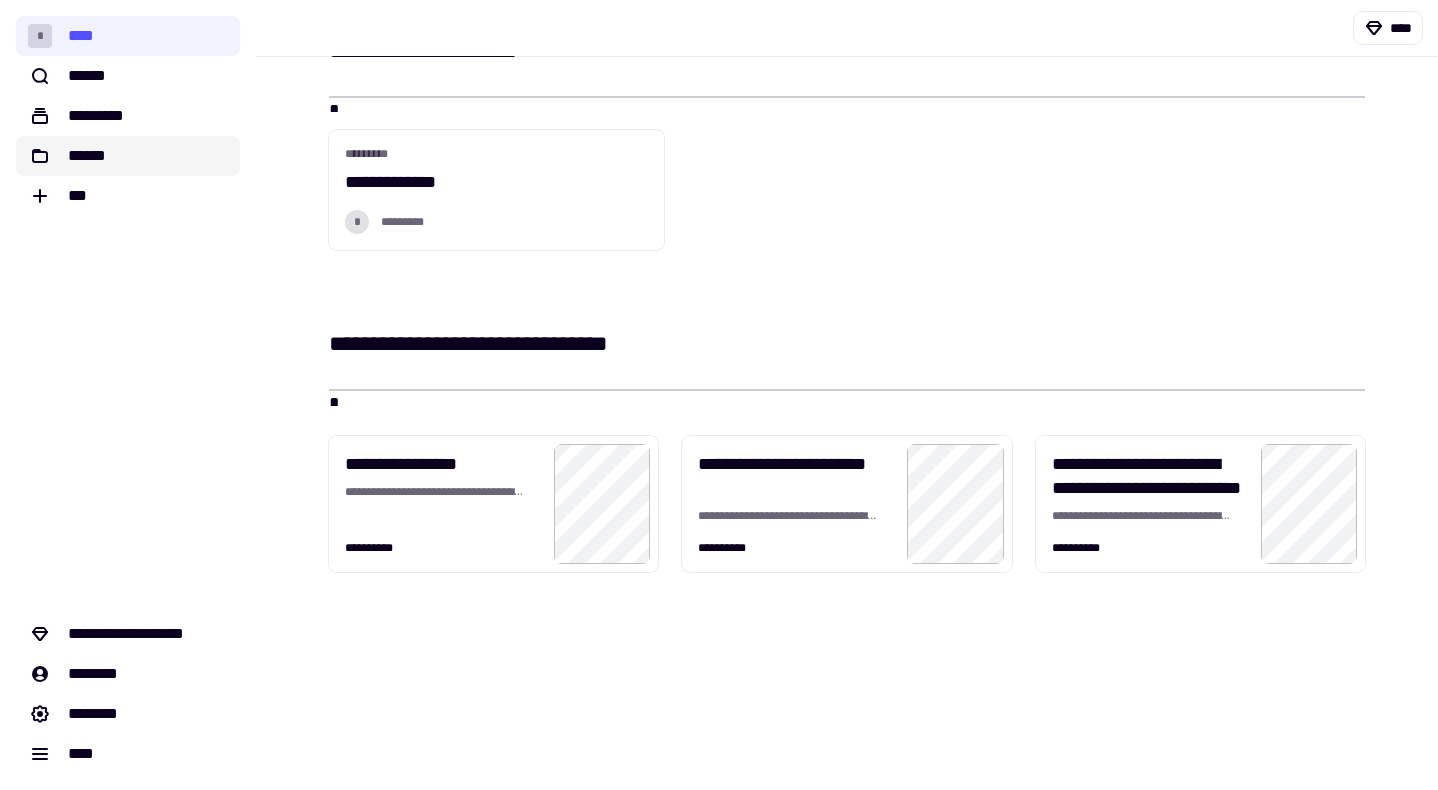 click on "******" 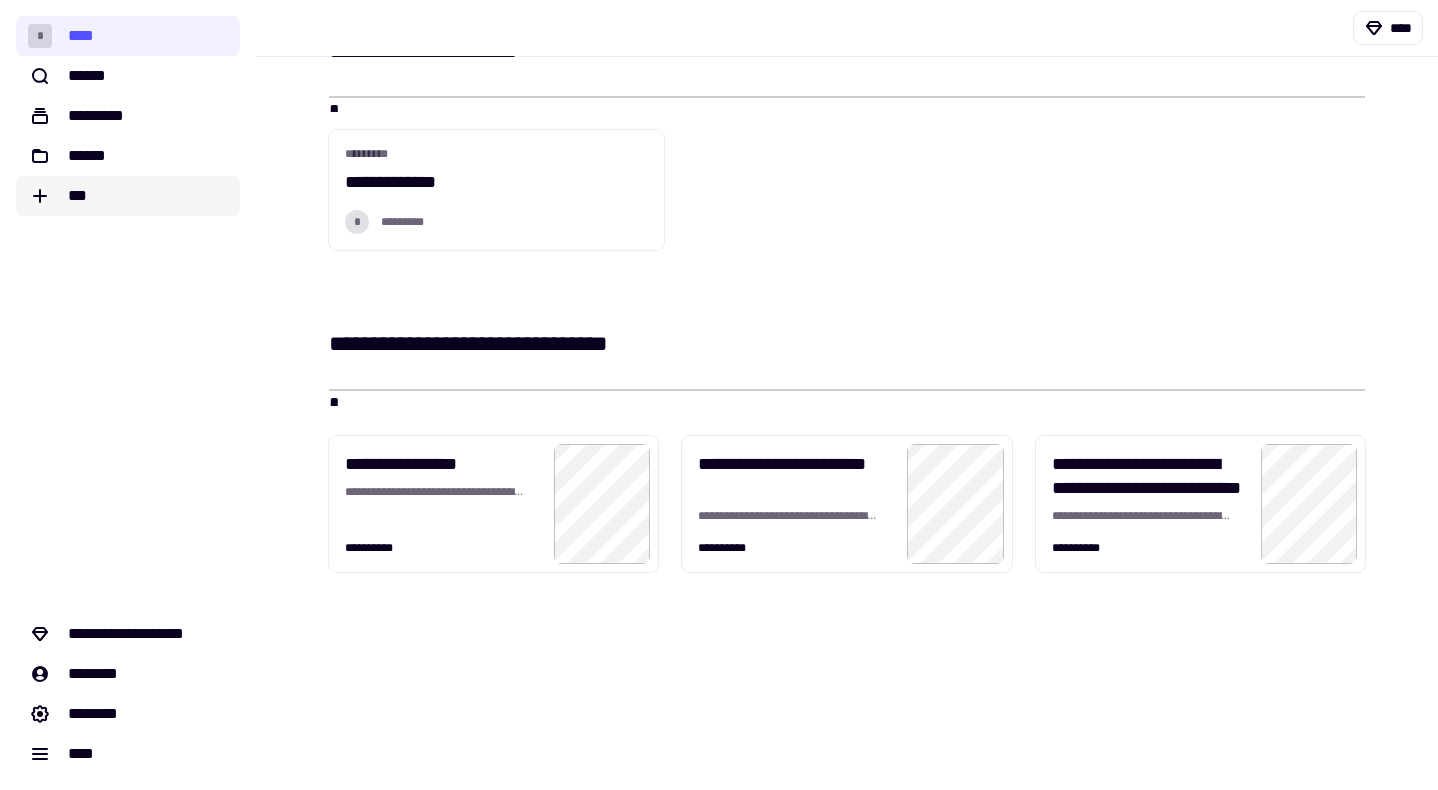 scroll, scrollTop: 0, scrollLeft: 0, axis: both 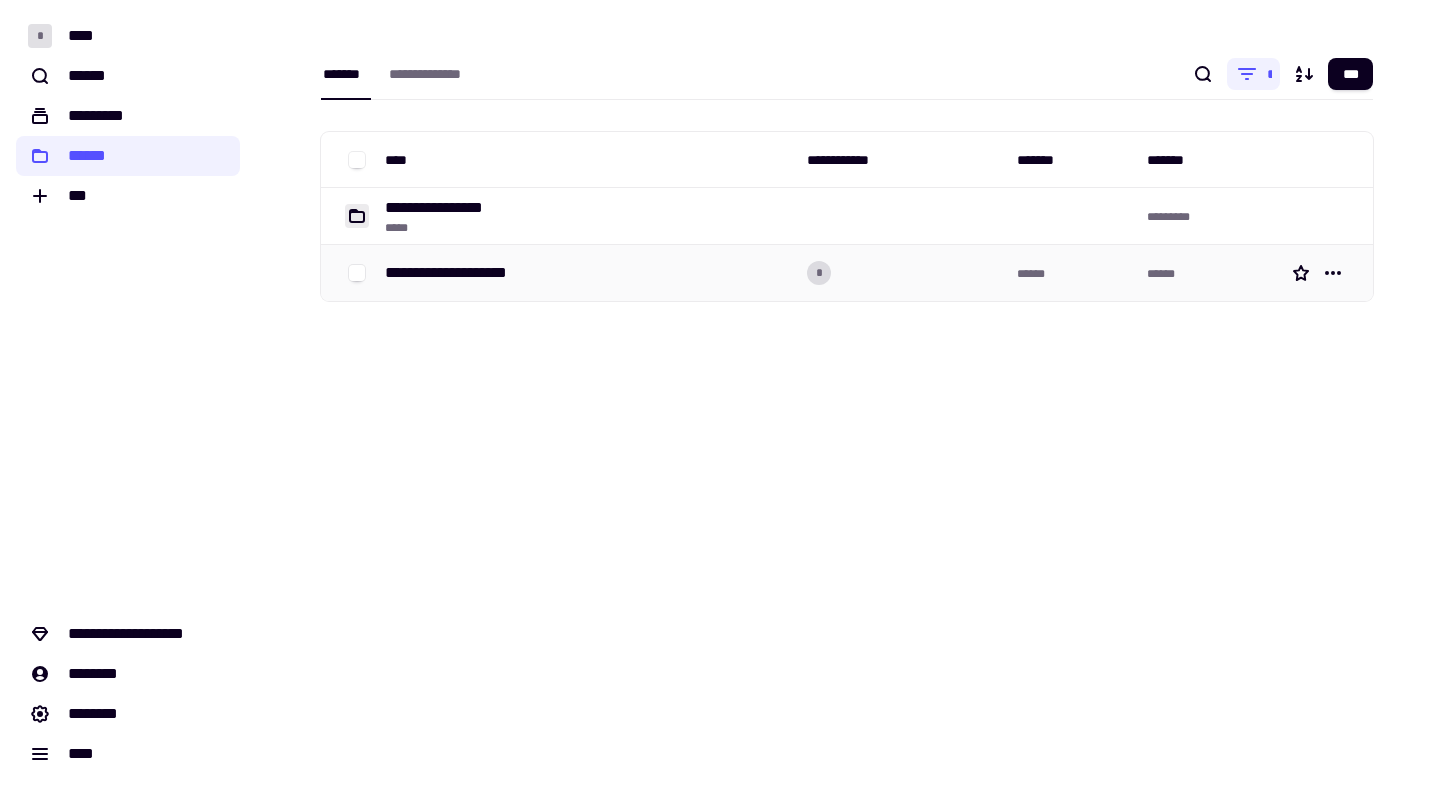 click on "**********" at bounding box center (463, 273) 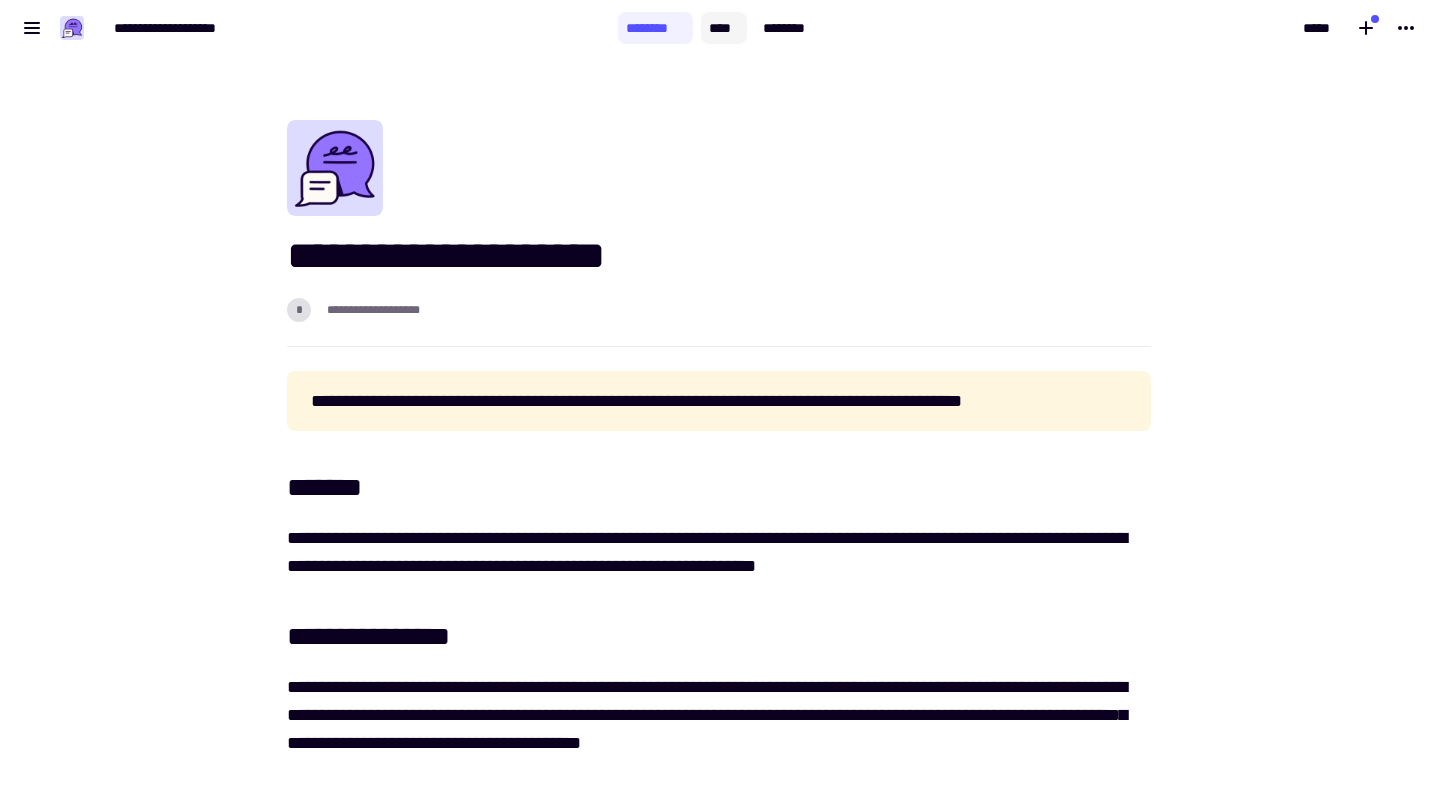 click on "****" 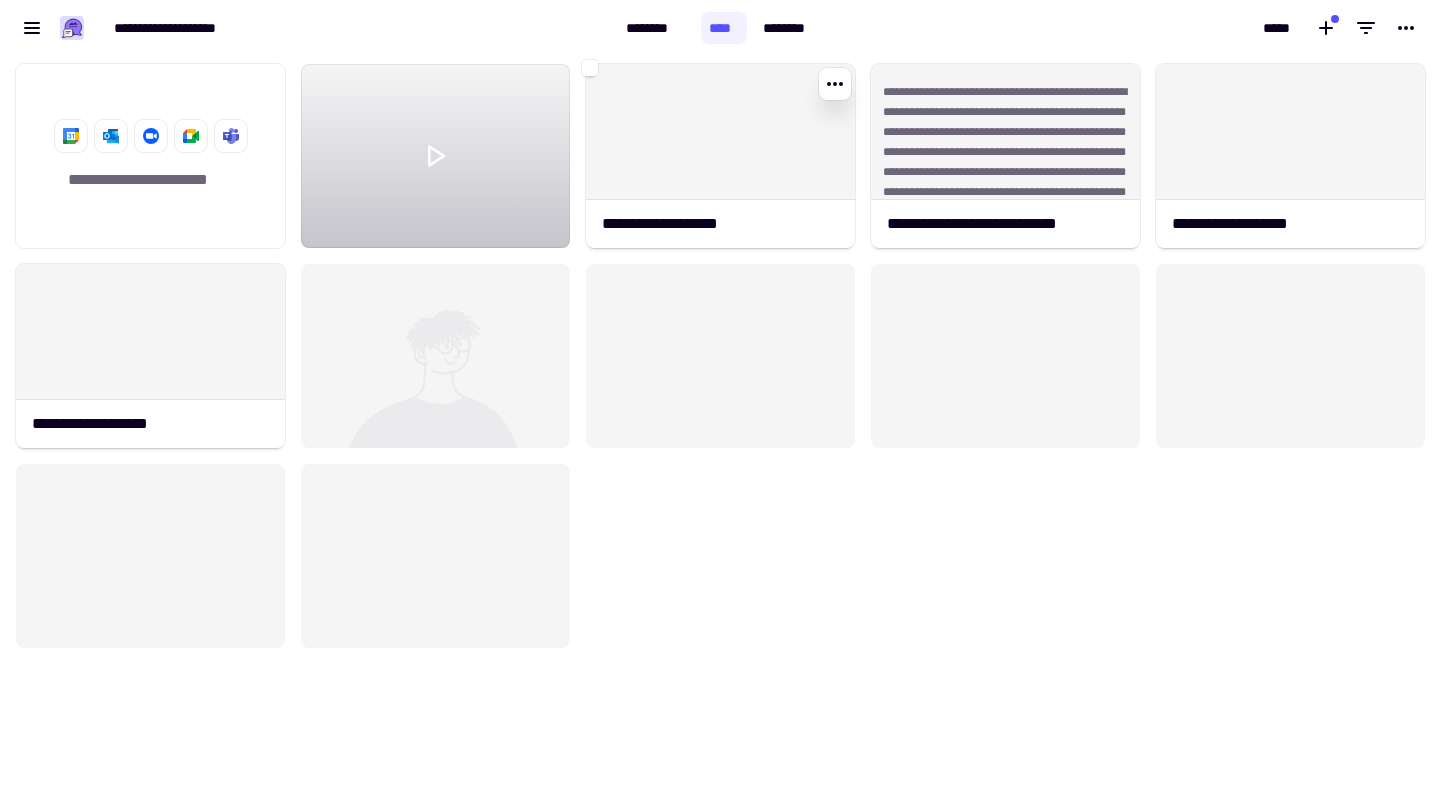 scroll, scrollTop: 16, scrollLeft: 16, axis: both 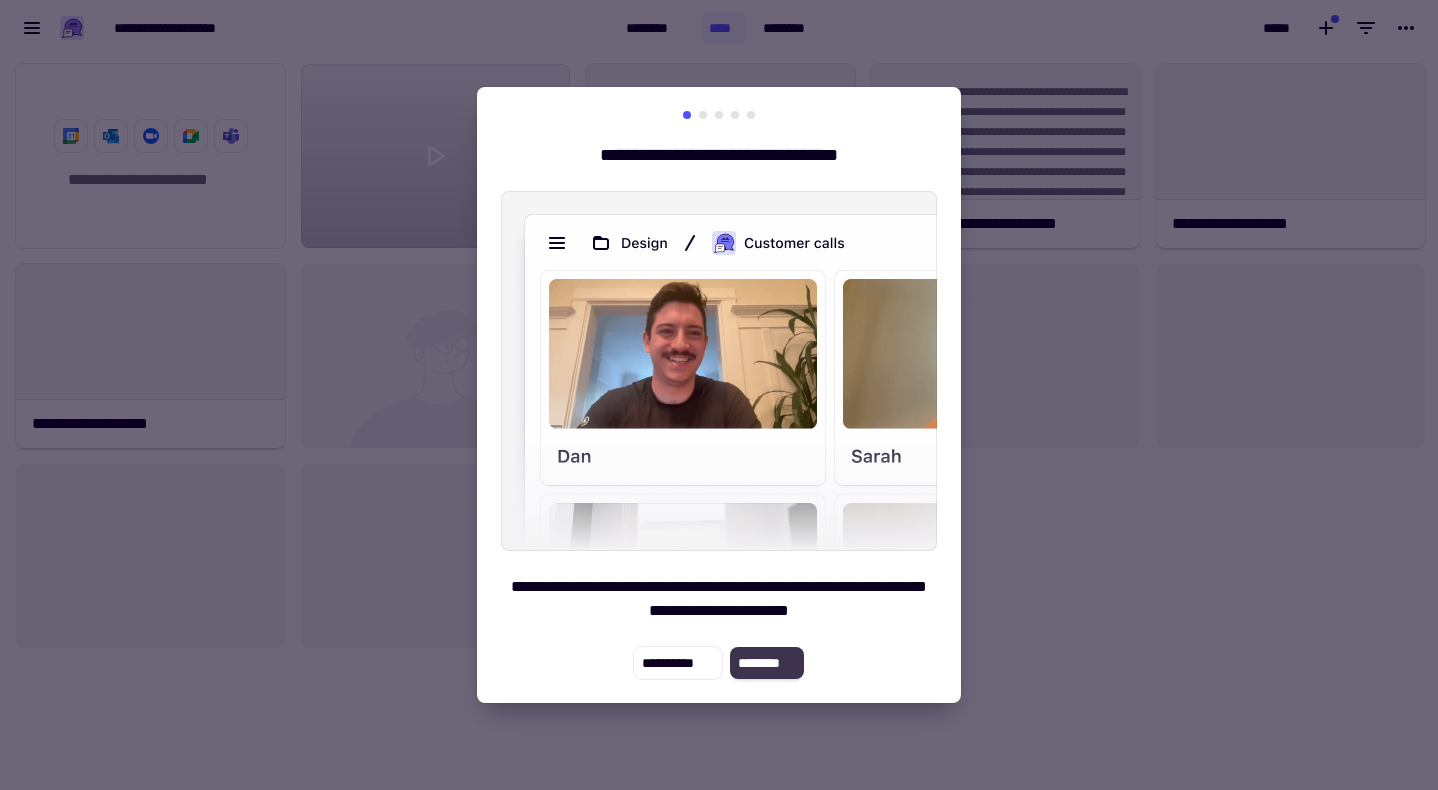 click on "********" 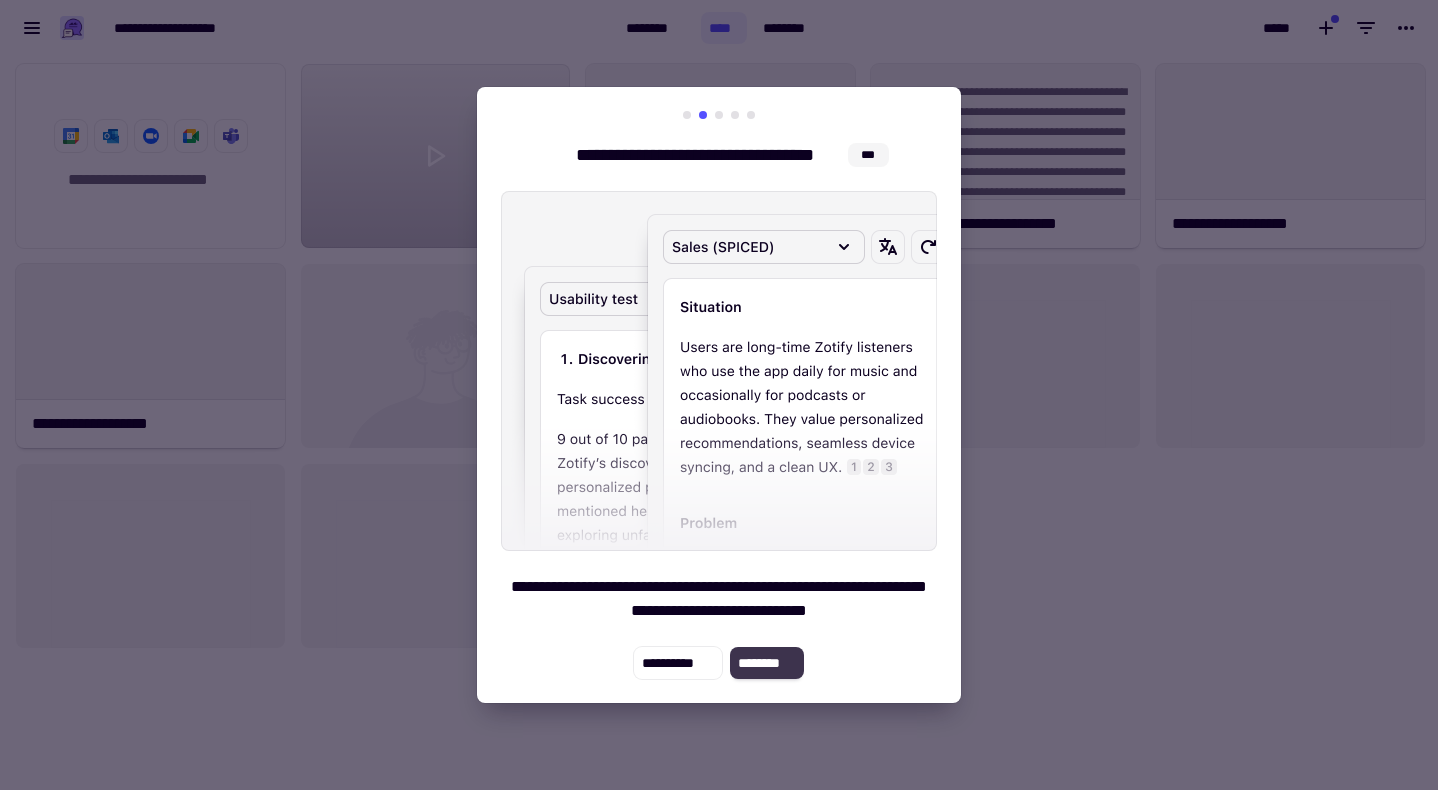 click on "********" 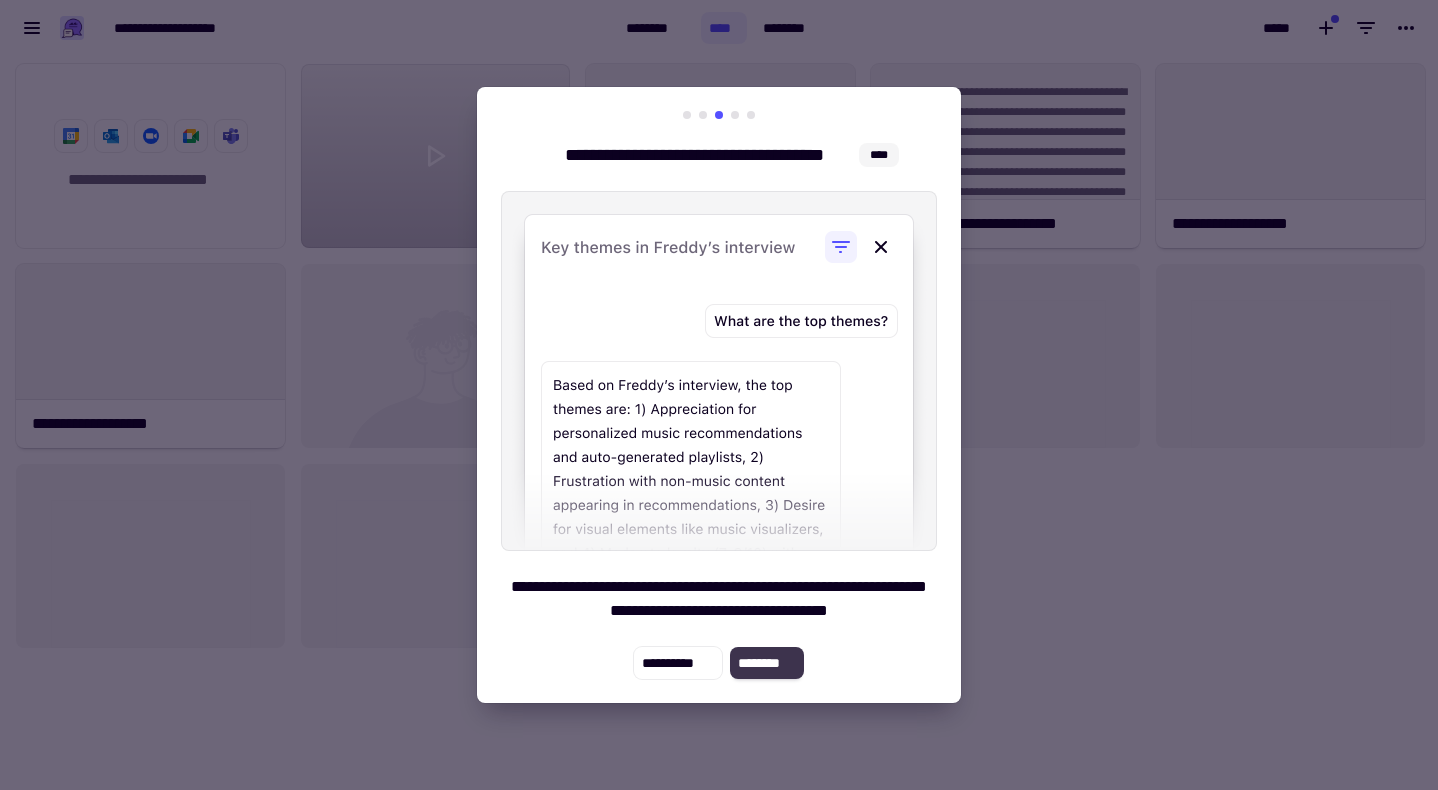 click on "********" 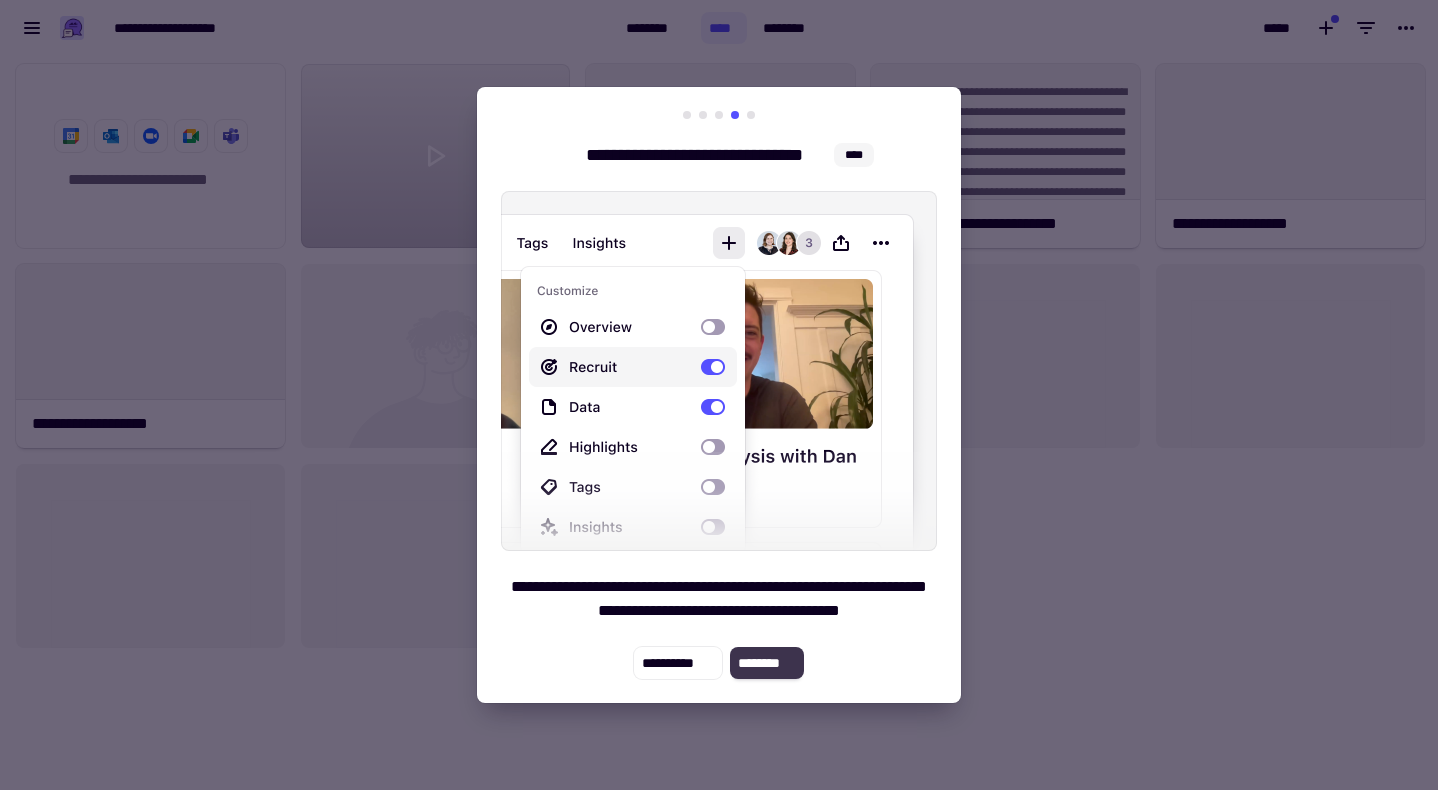 click on "********" 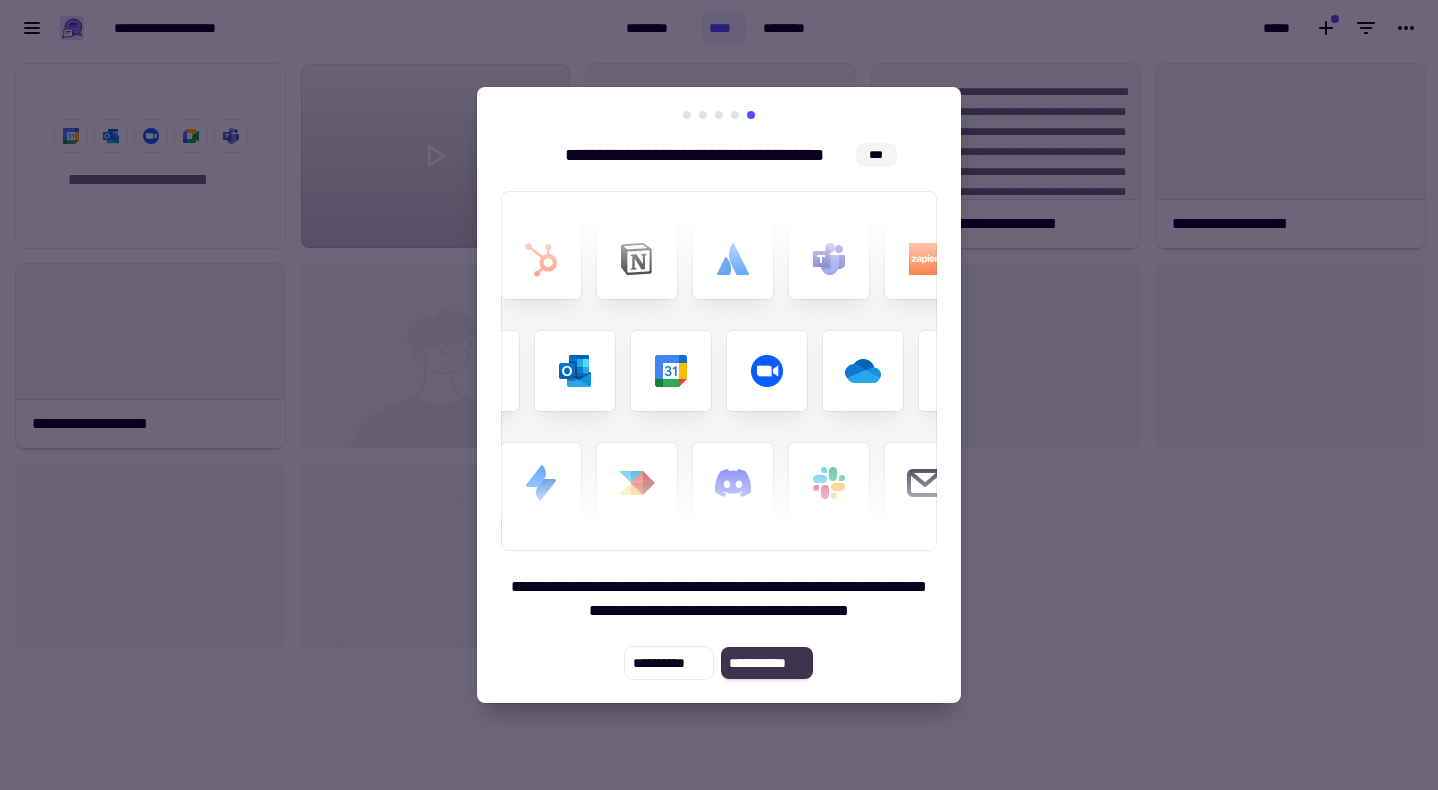 click on "**********" 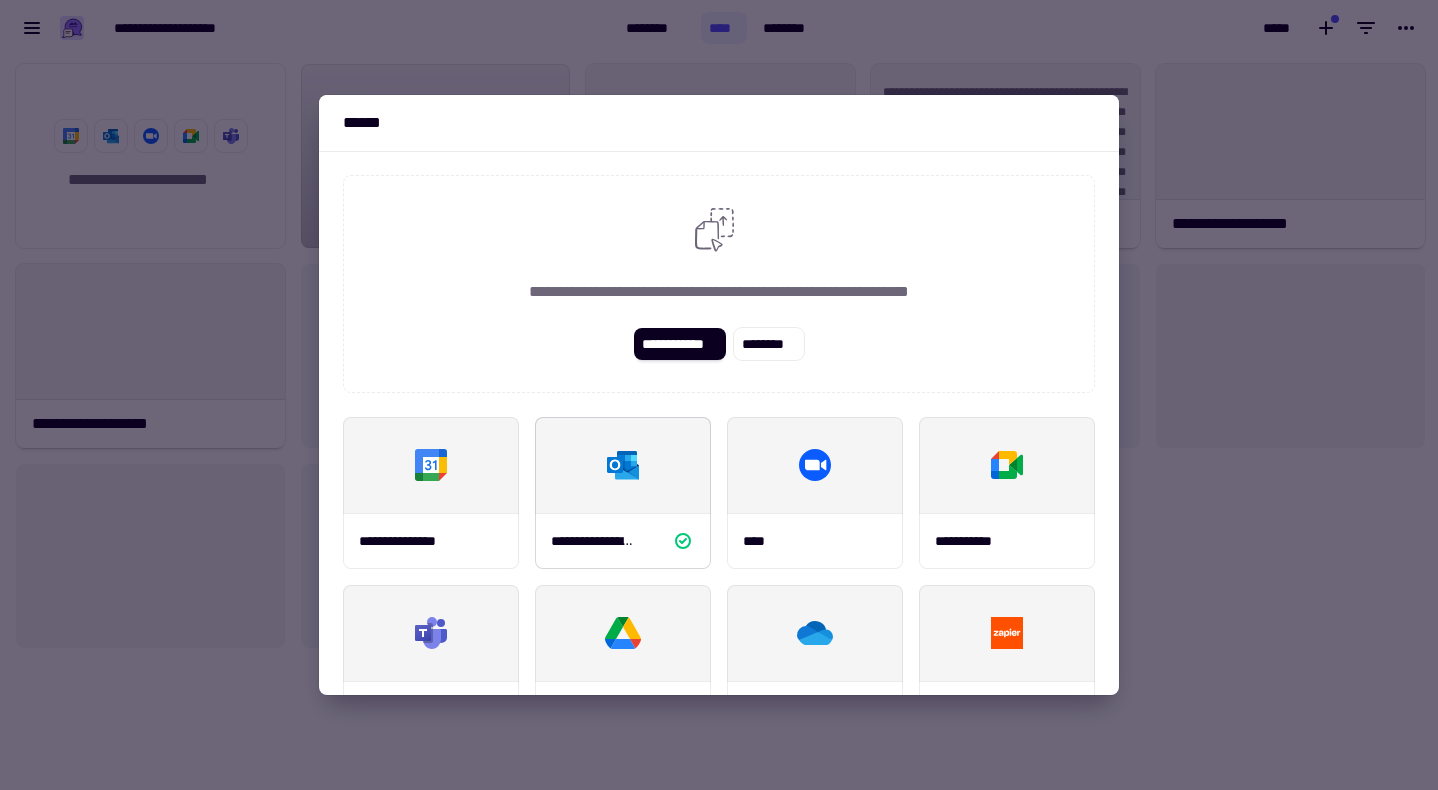 click 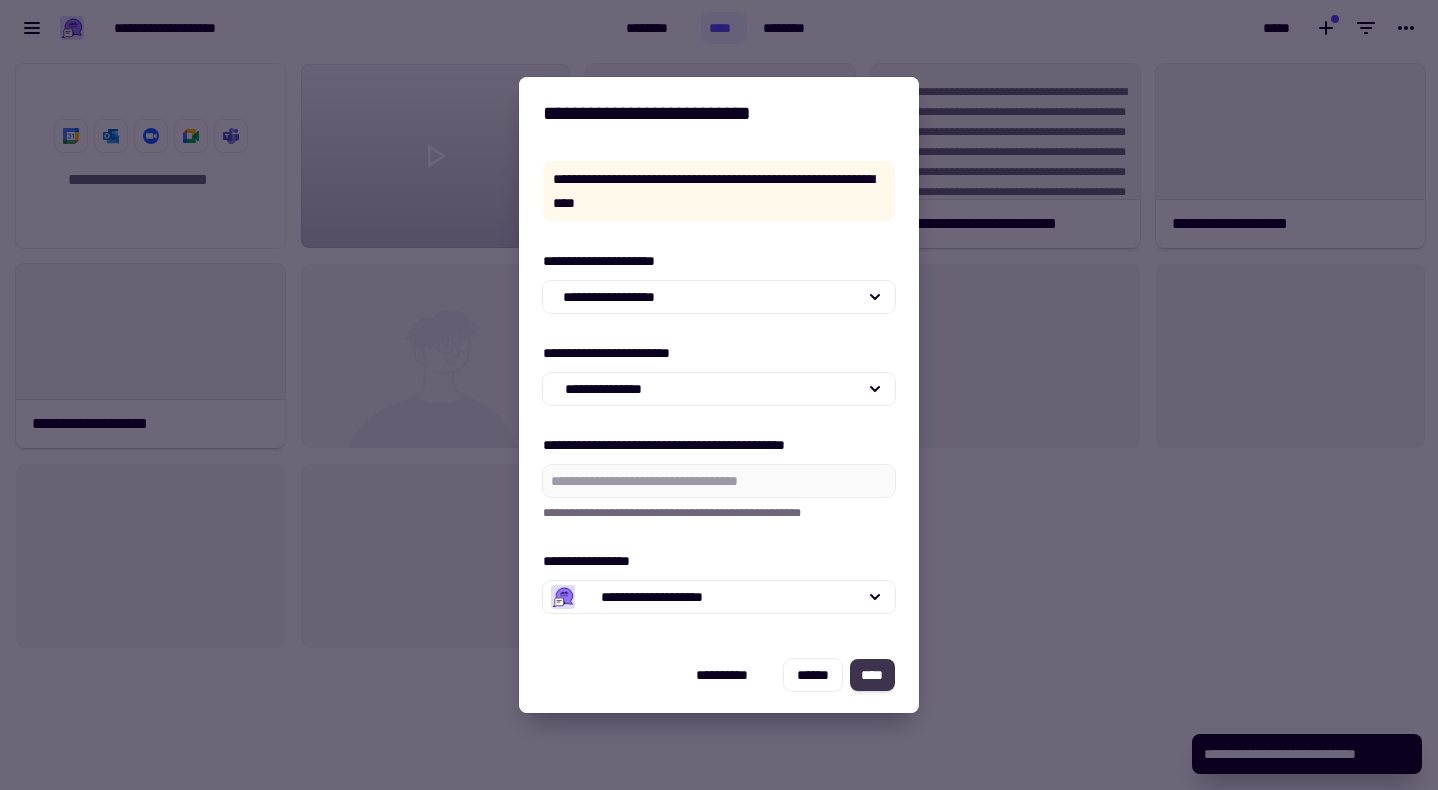 click on "****" 